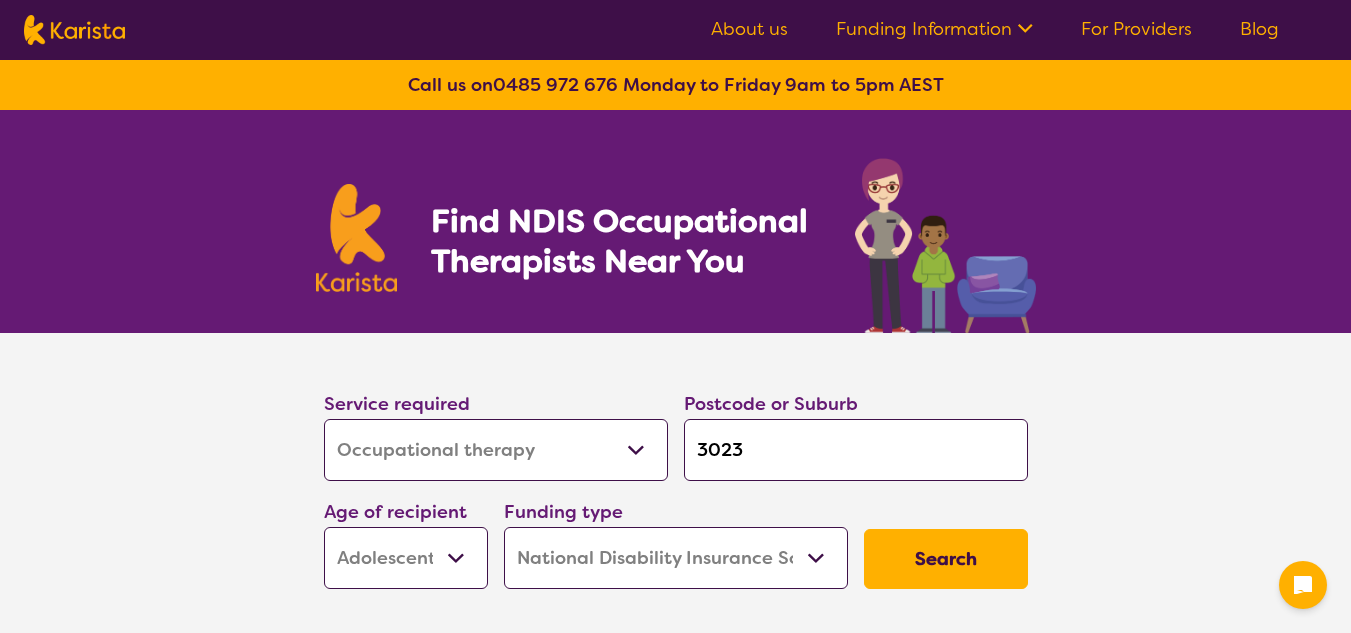 select on "Occupational therapy" 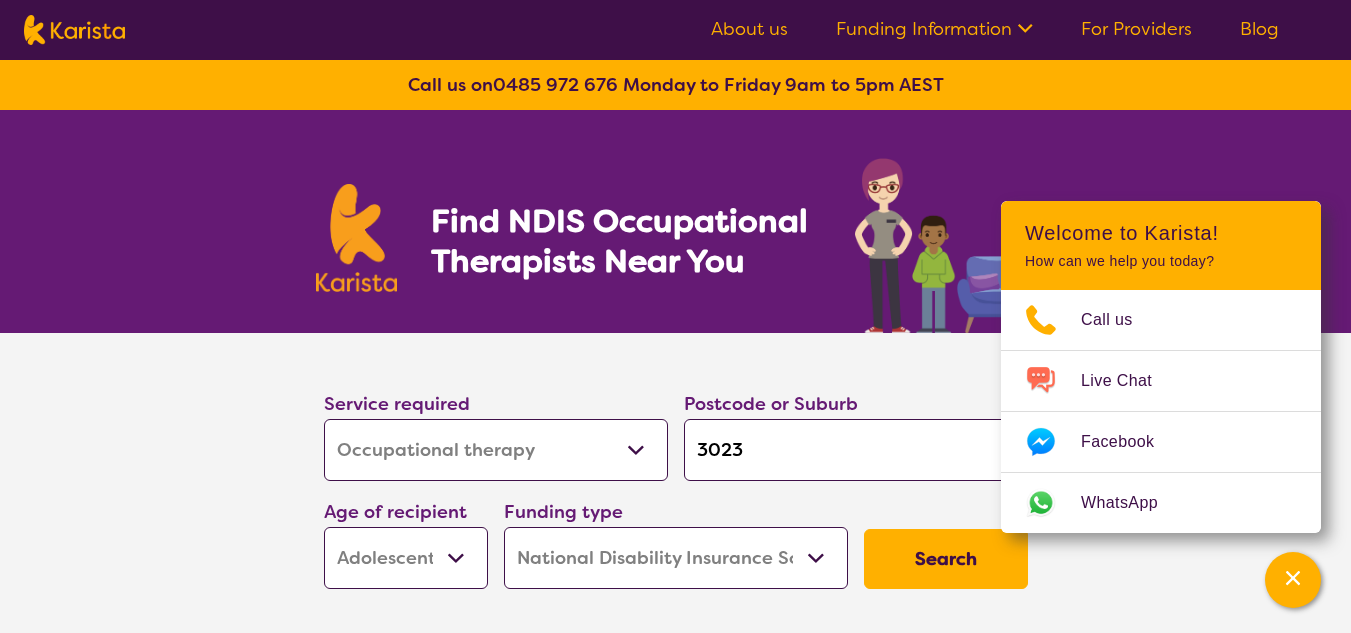 click on "For Providers" at bounding box center (1136, 29) 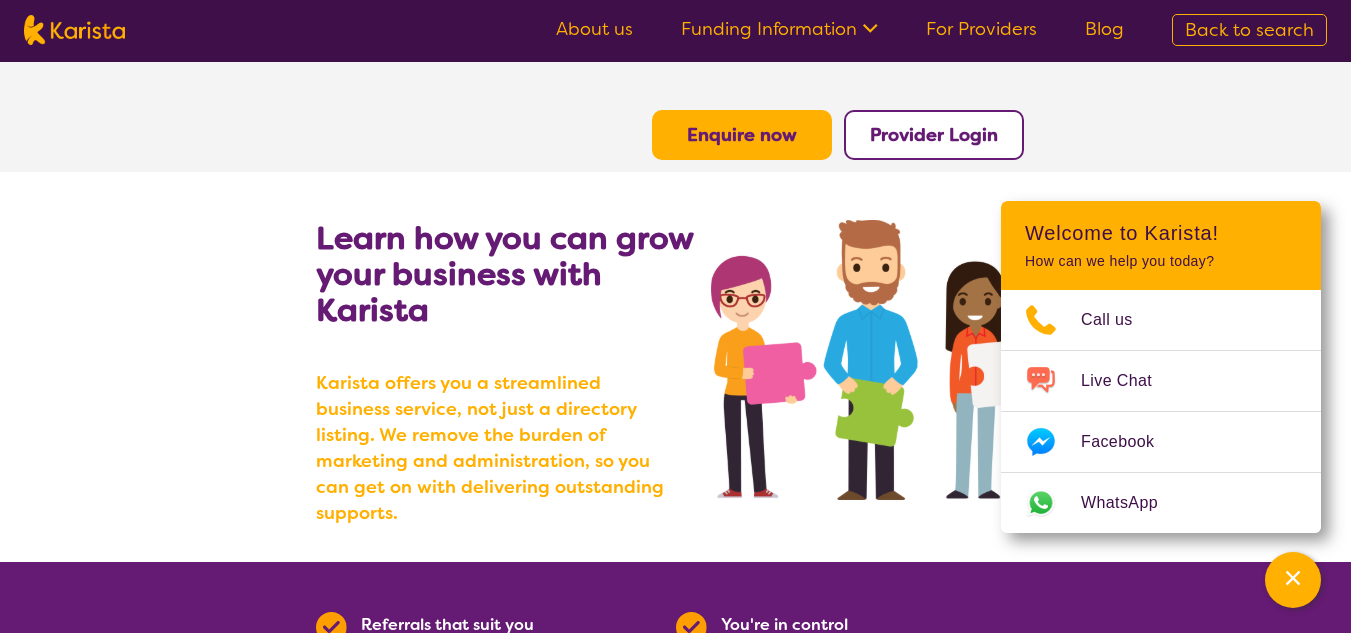 scroll, scrollTop: 0, scrollLeft: 0, axis: both 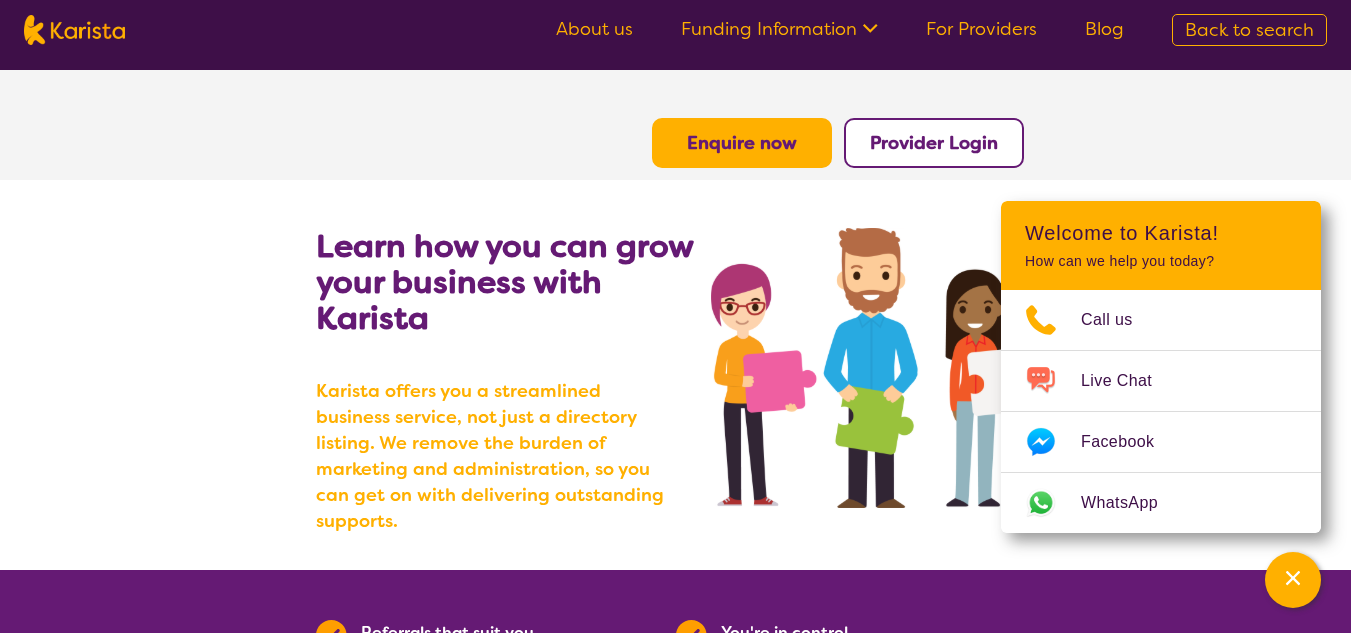 click on "Provider Login" at bounding box center [934, 143] 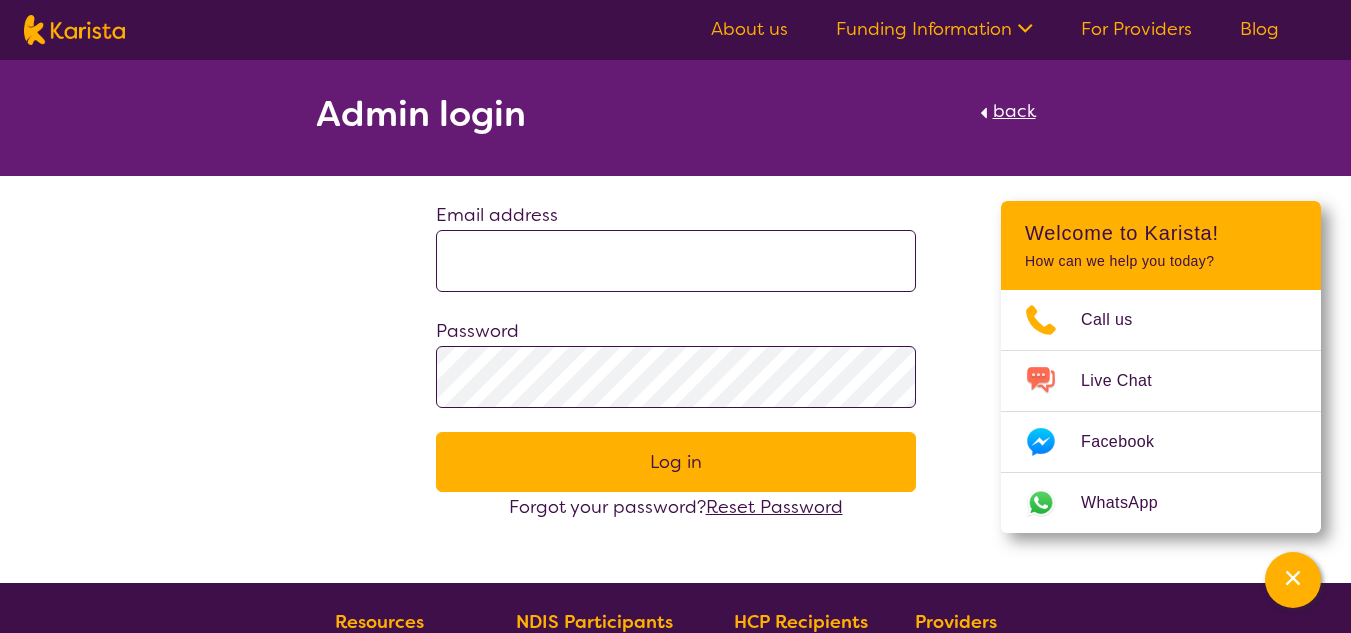 click at bounding box center (676, 261) 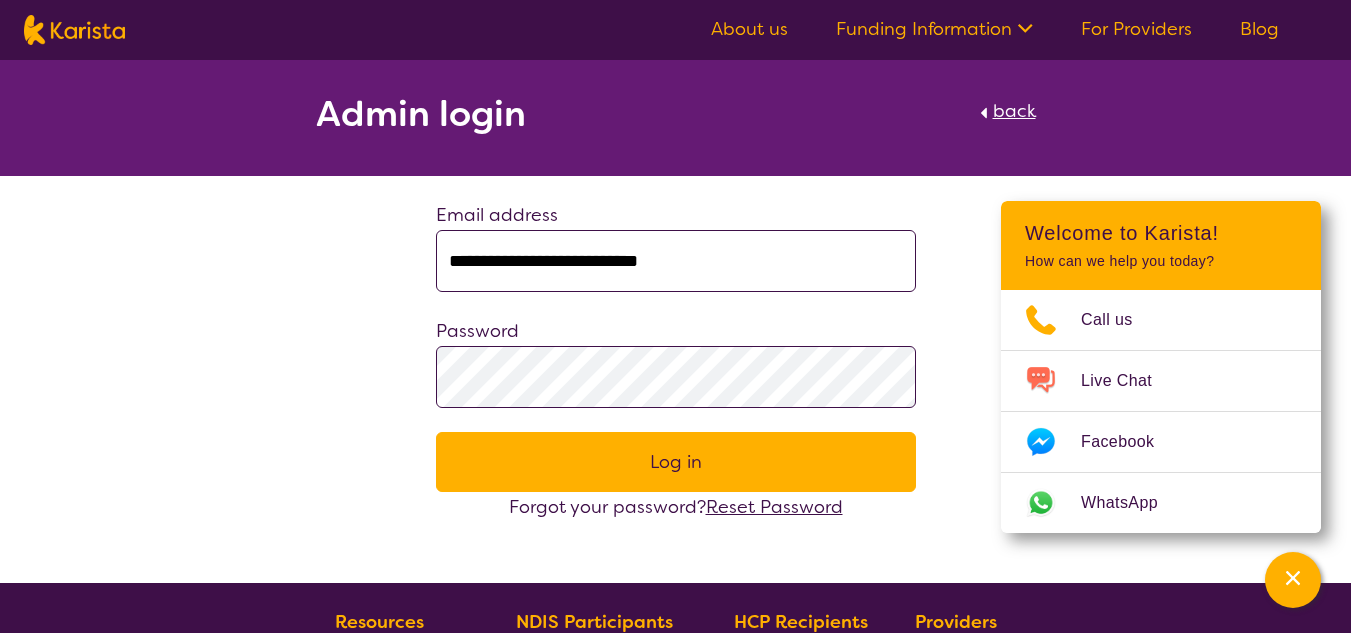 click on "Reset Password" at bounding box center [774, 507] 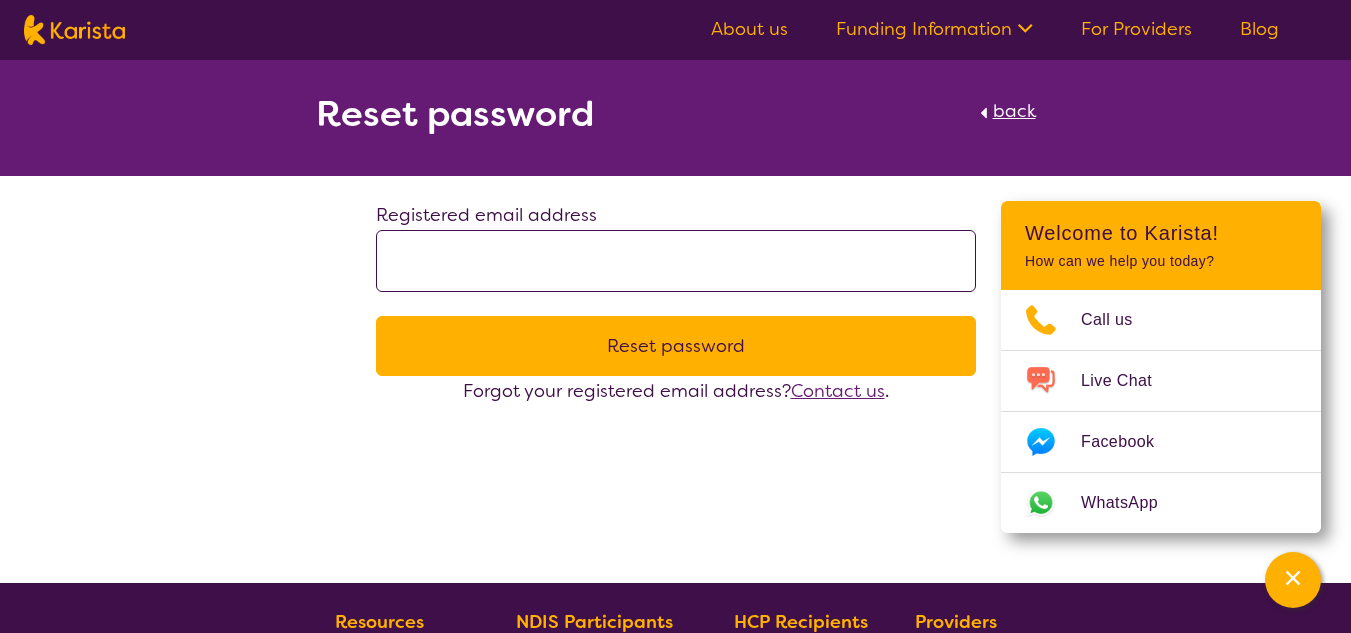 click at bounding box center [676, 261] 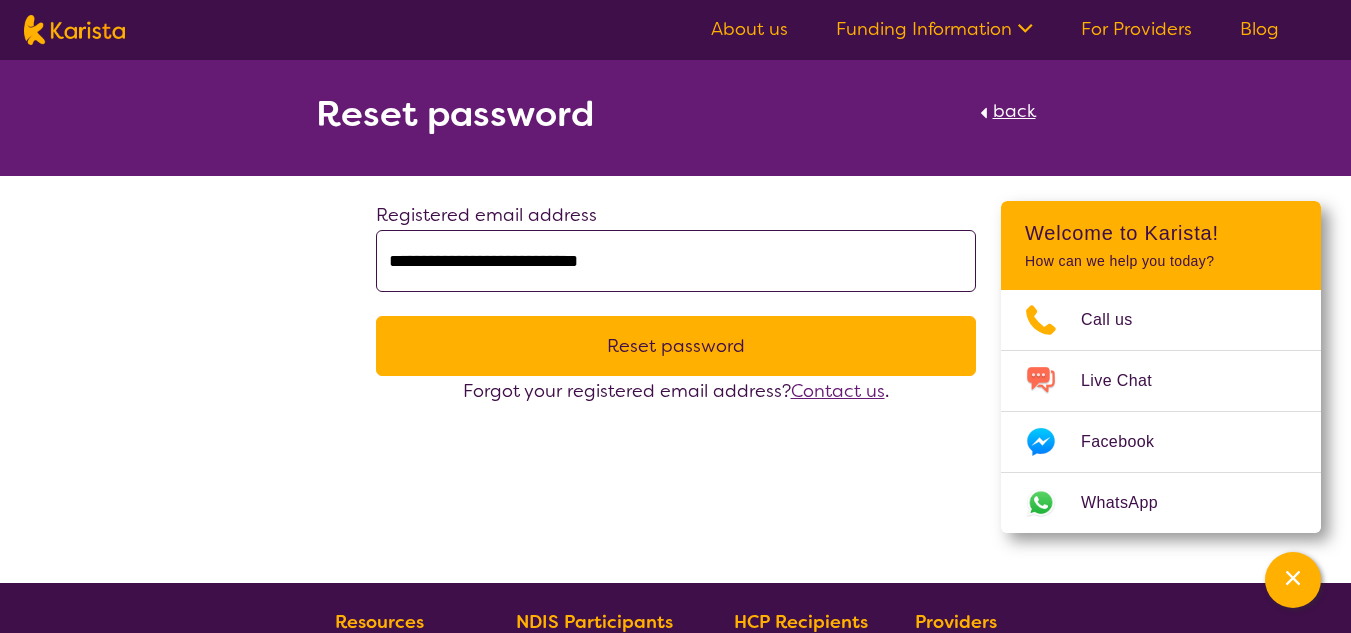 click on "Reset password" at bounding box center [676, 346] 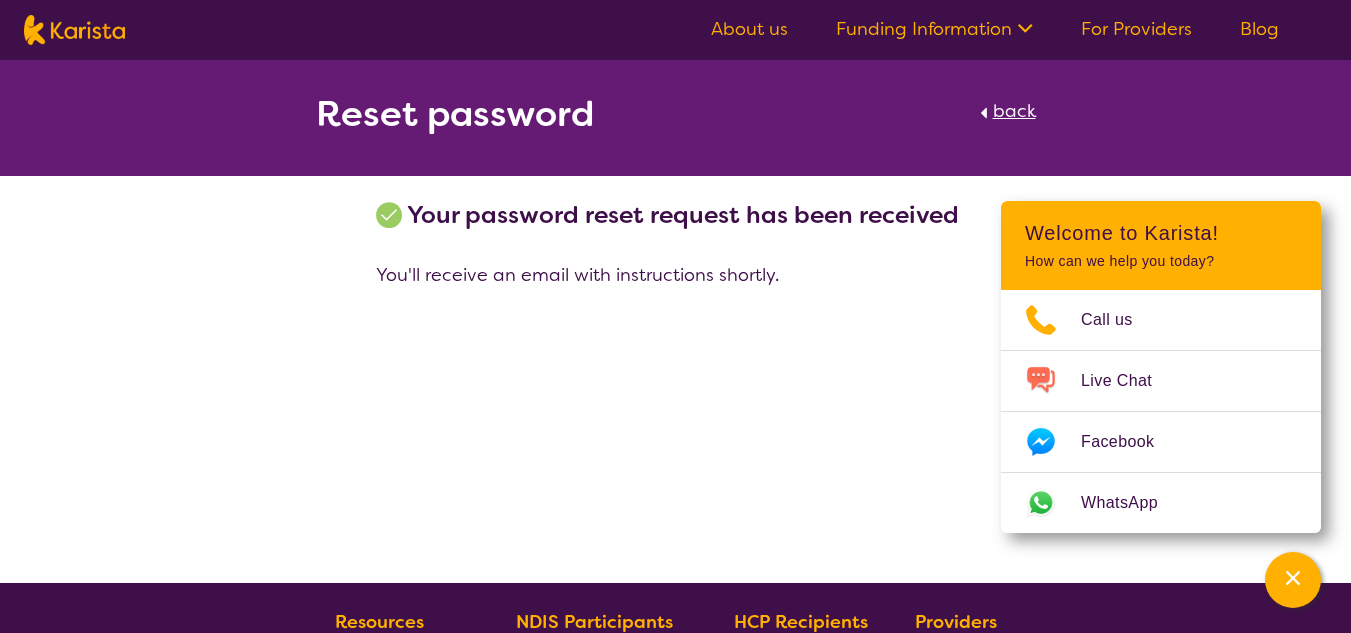 click on "For Providers" at bounding box center (1136, 29) 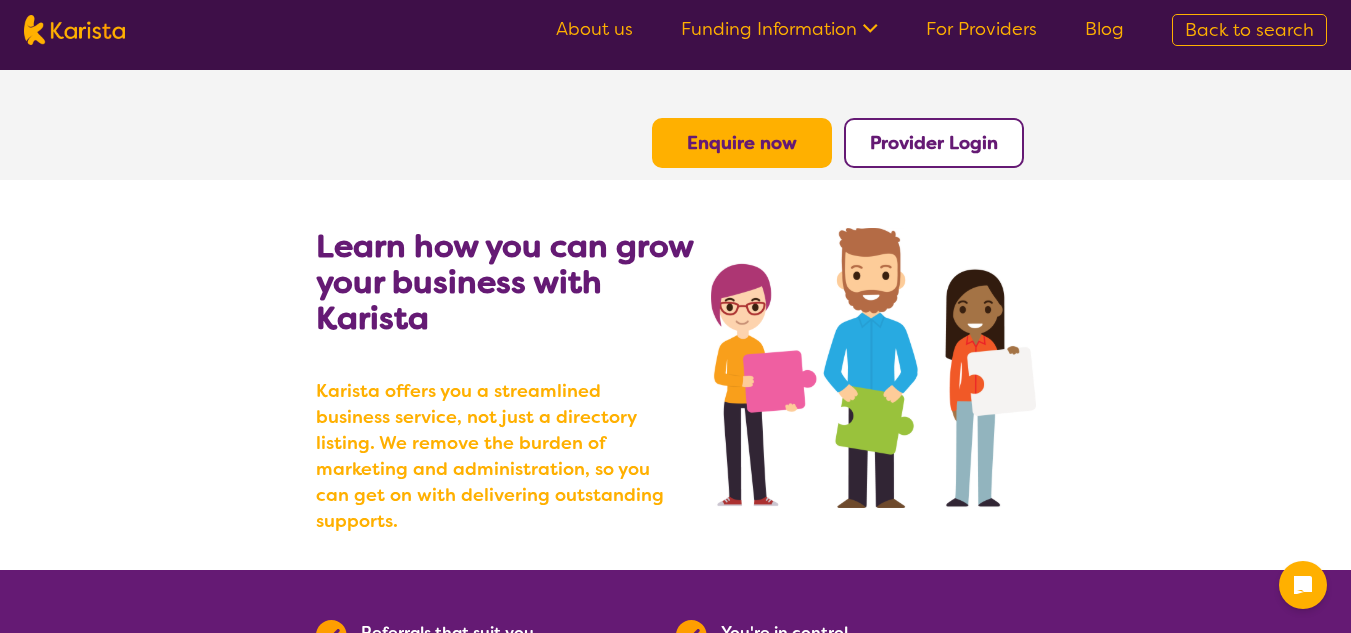 scroll, scrollTop: 0, scrollLeft: 0, axis: both 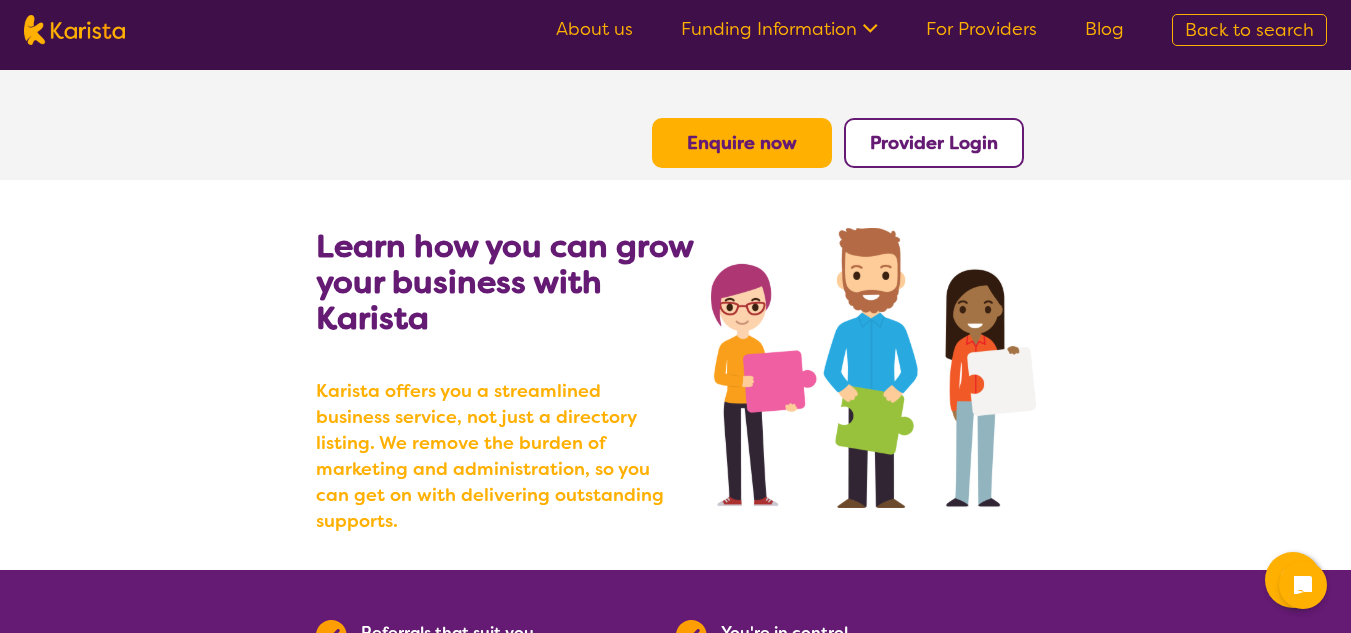 click on "Provider Login" at bounding box center (934, 143) 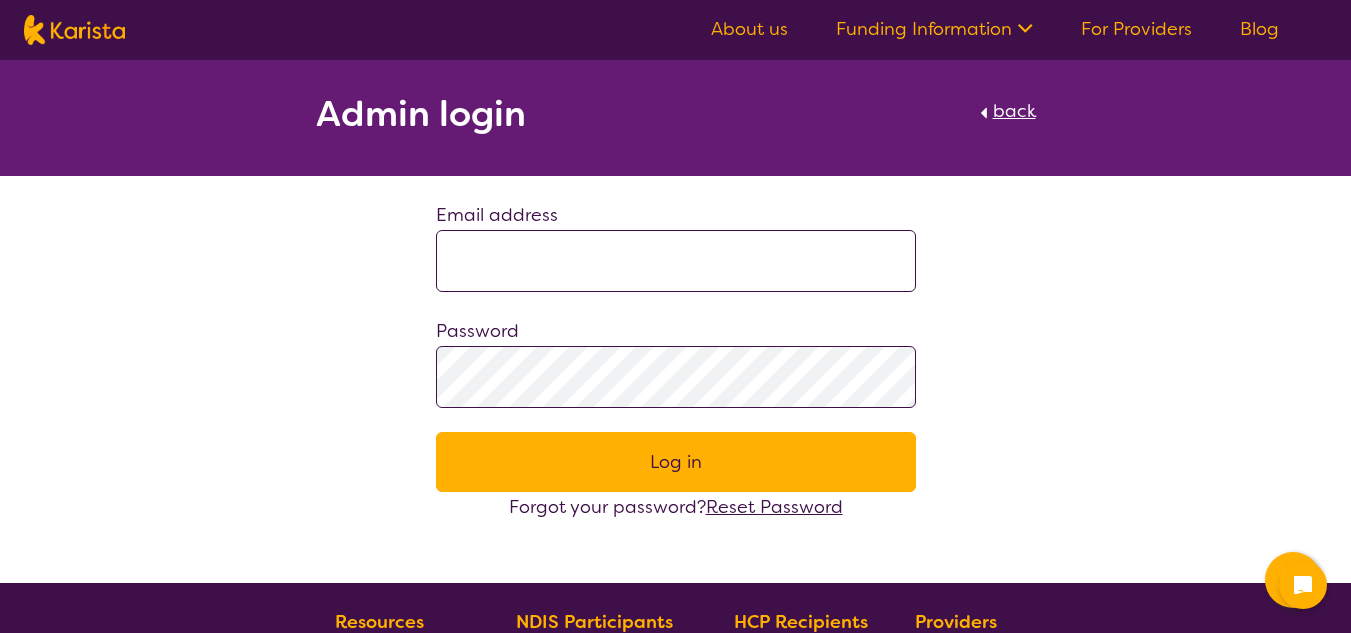 click at bounding box center (676, 261) 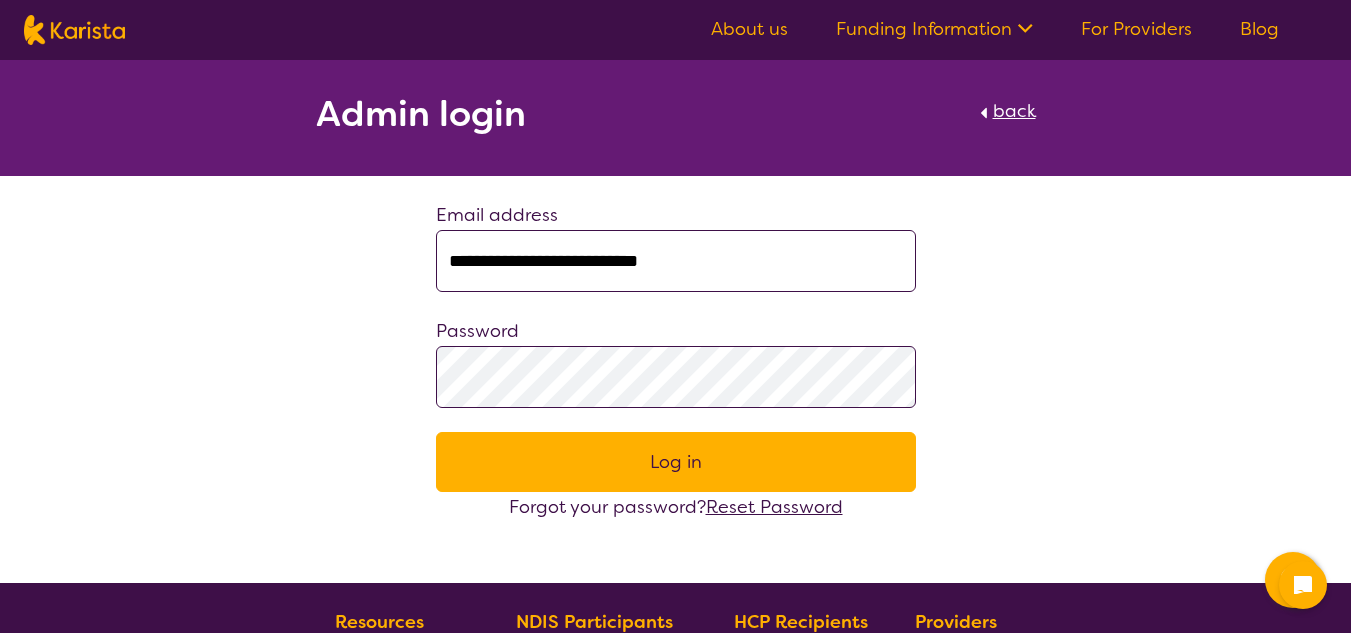 click on "Log in" at bounding box center (676, 462) 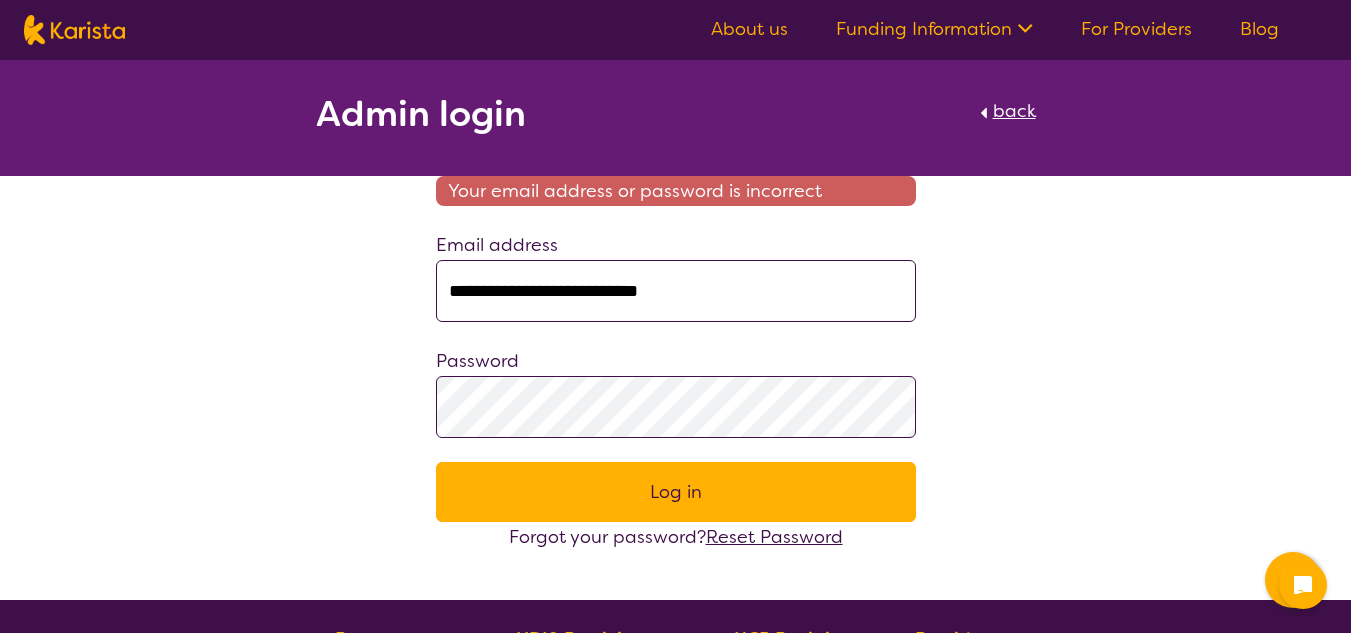 click on "**********" at bounding box center [675, 306] 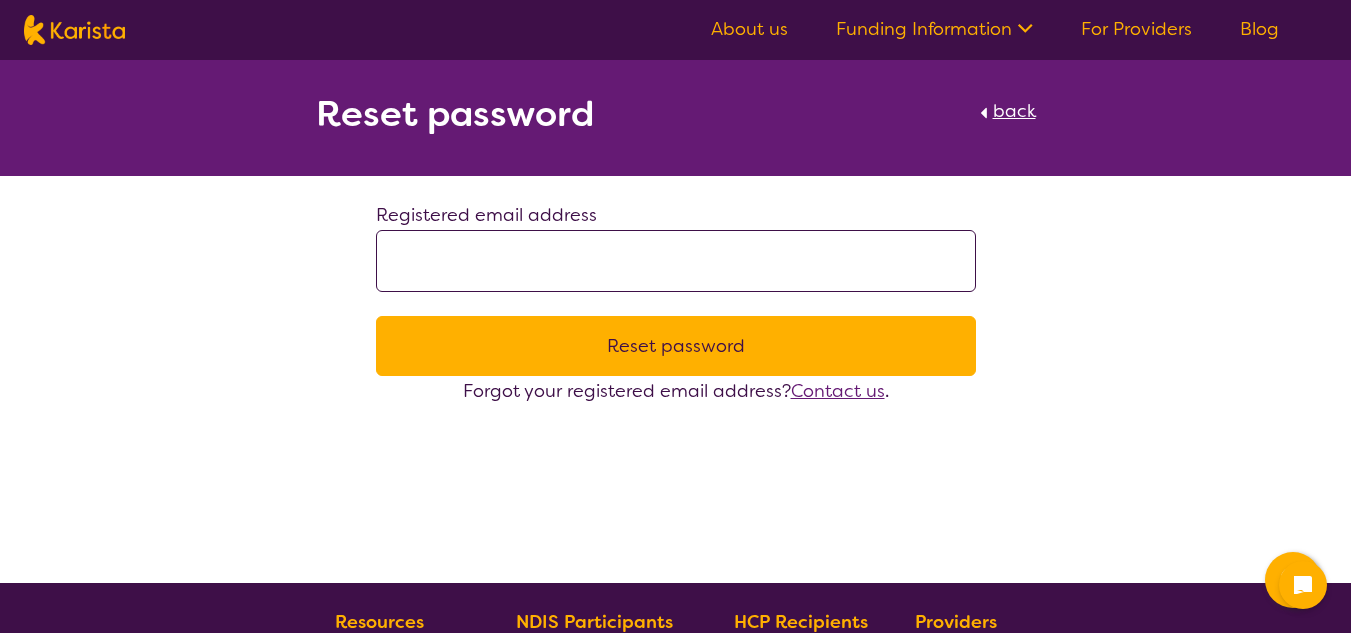 click at bounding box center (676, 261) 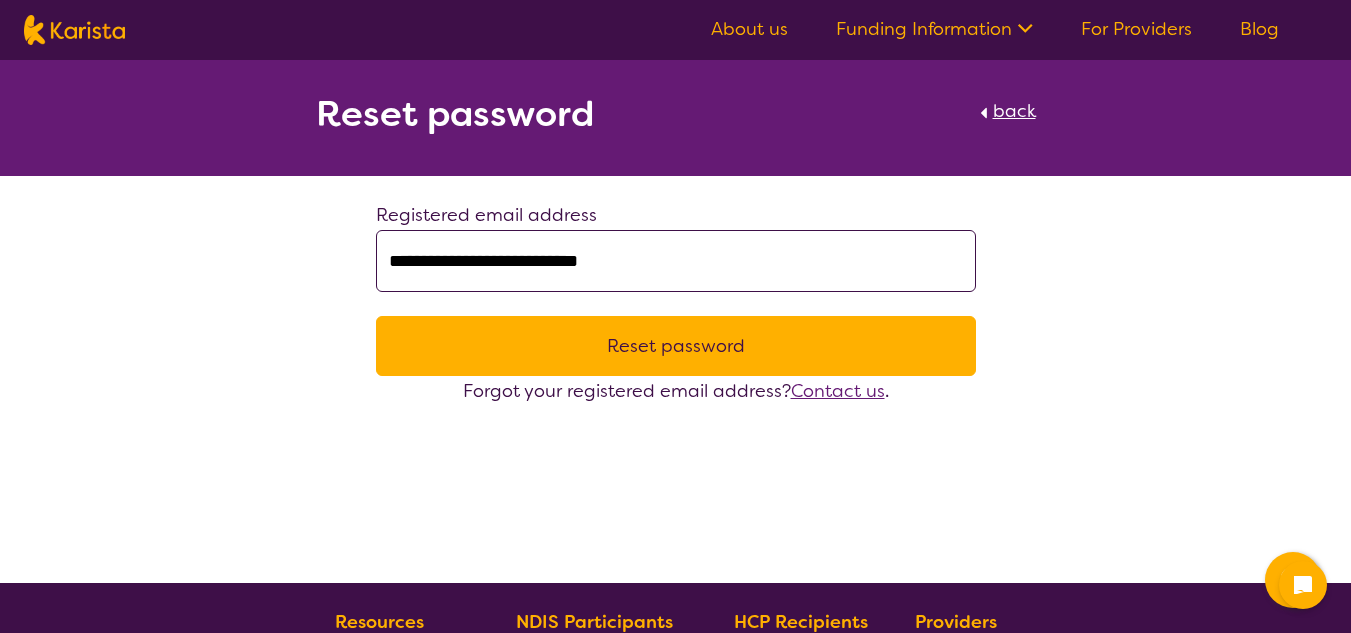 click on "Reset password" at bounding box center (676, 346) 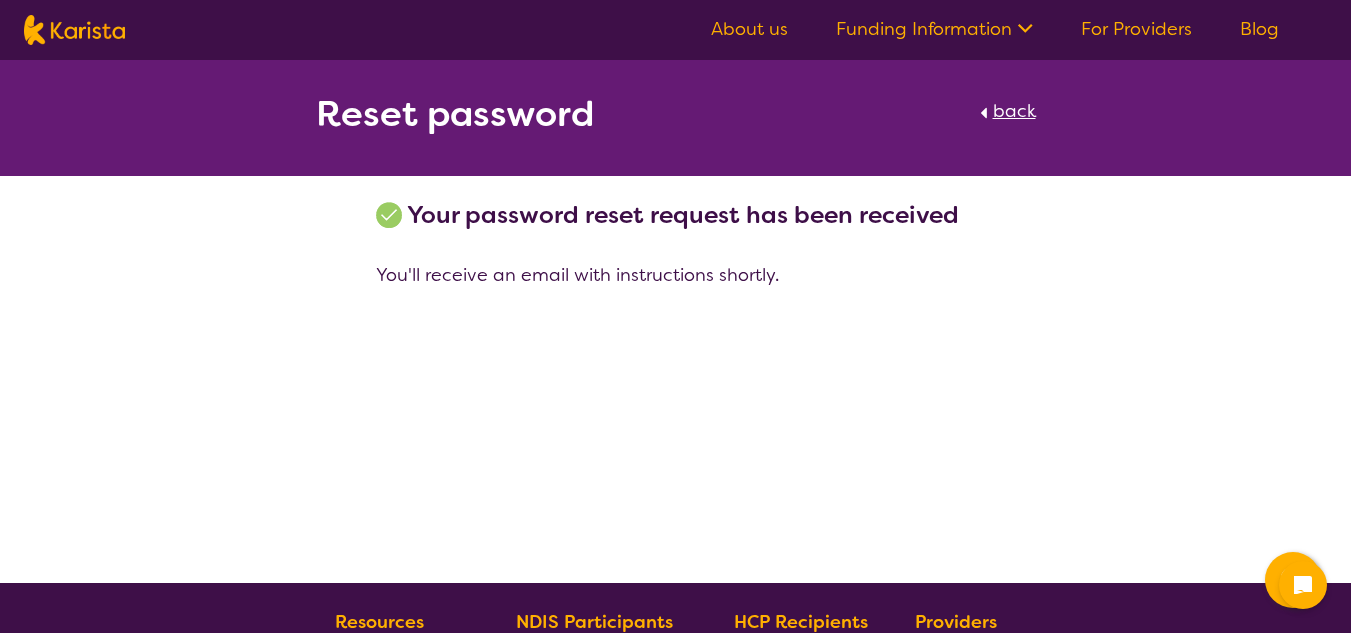 click on "back" at bounding box center [1014, 111] 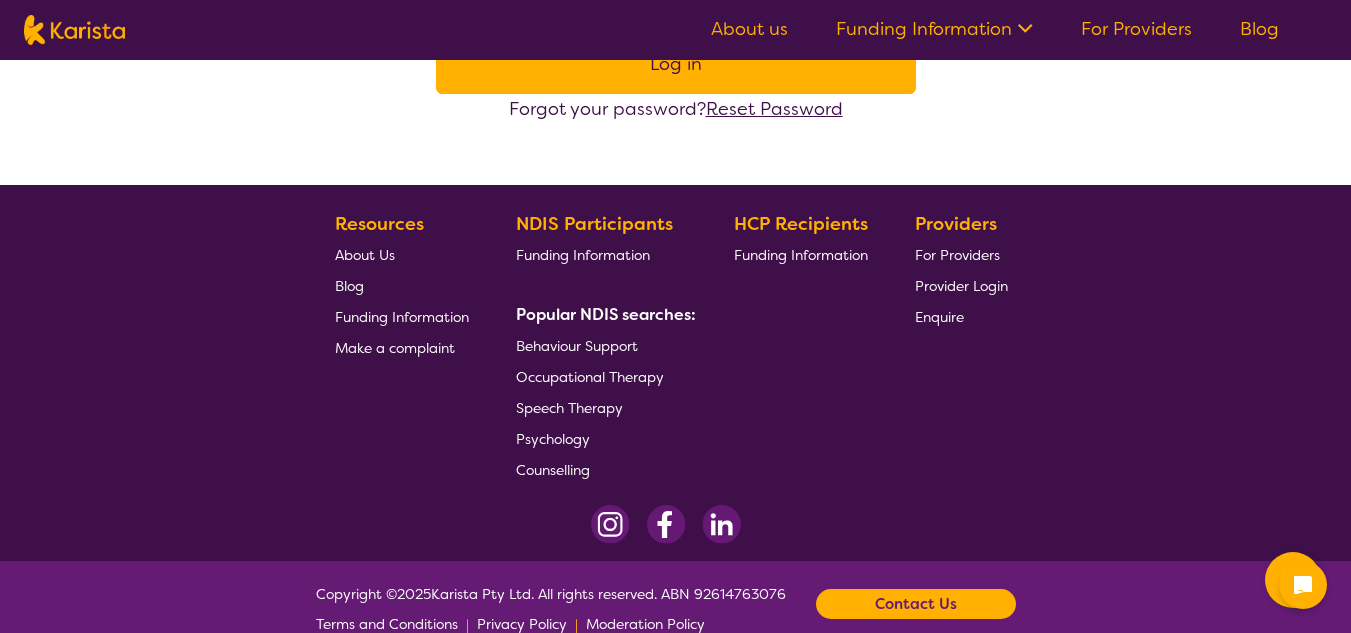 scroll, scrollTop: 400, scrollLeft: 0, axis: vertical 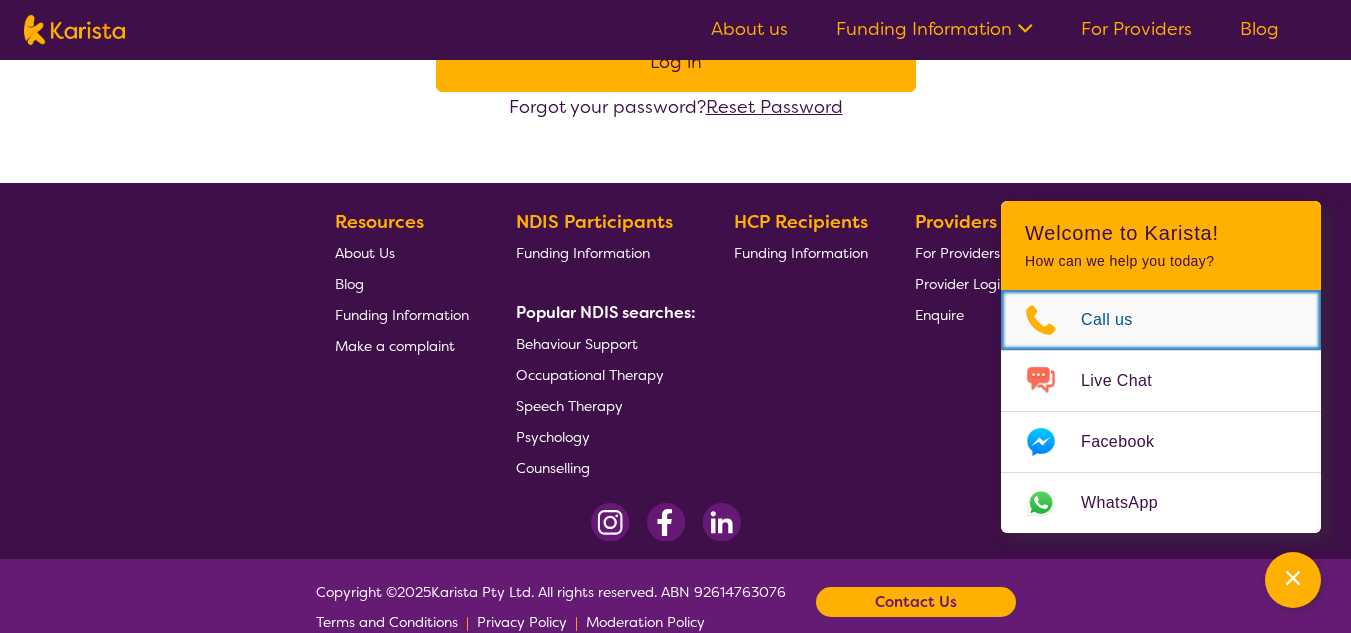 click on "Call us" at bounding box center [1119, 320] 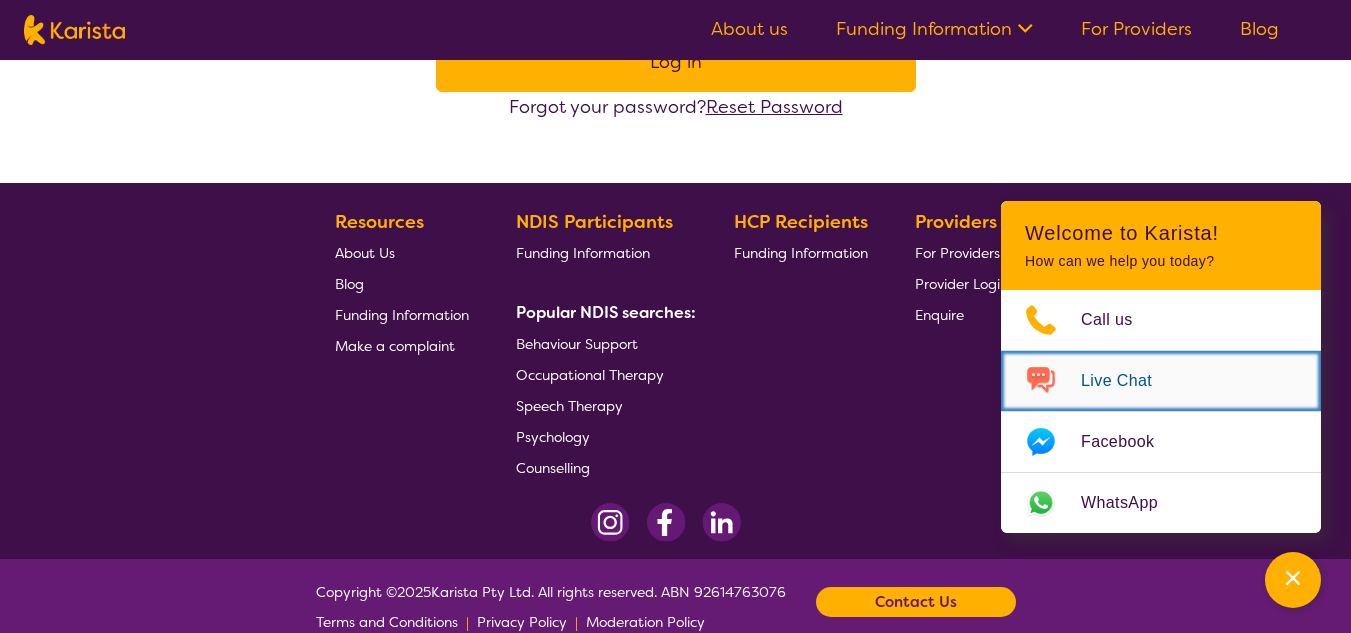 click on "Live Chat" at bounding box center [1128, 381] 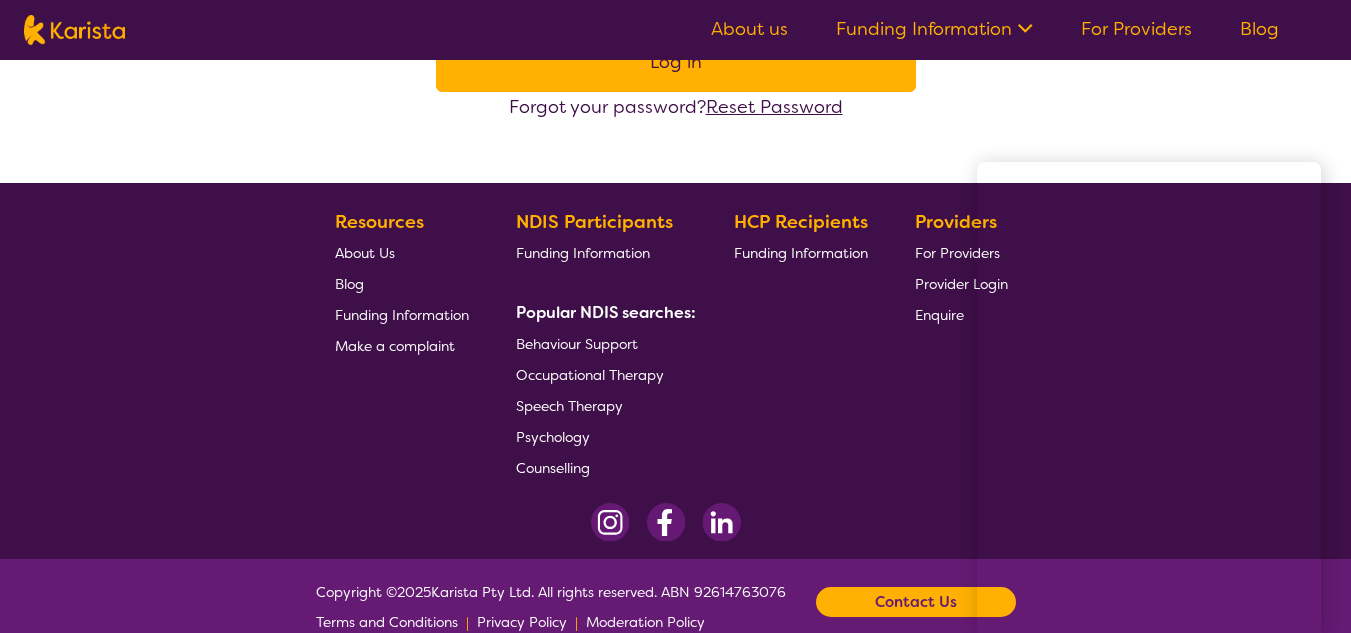 scroll, scrollTop: 0, scrollLeft: 0, axis: both 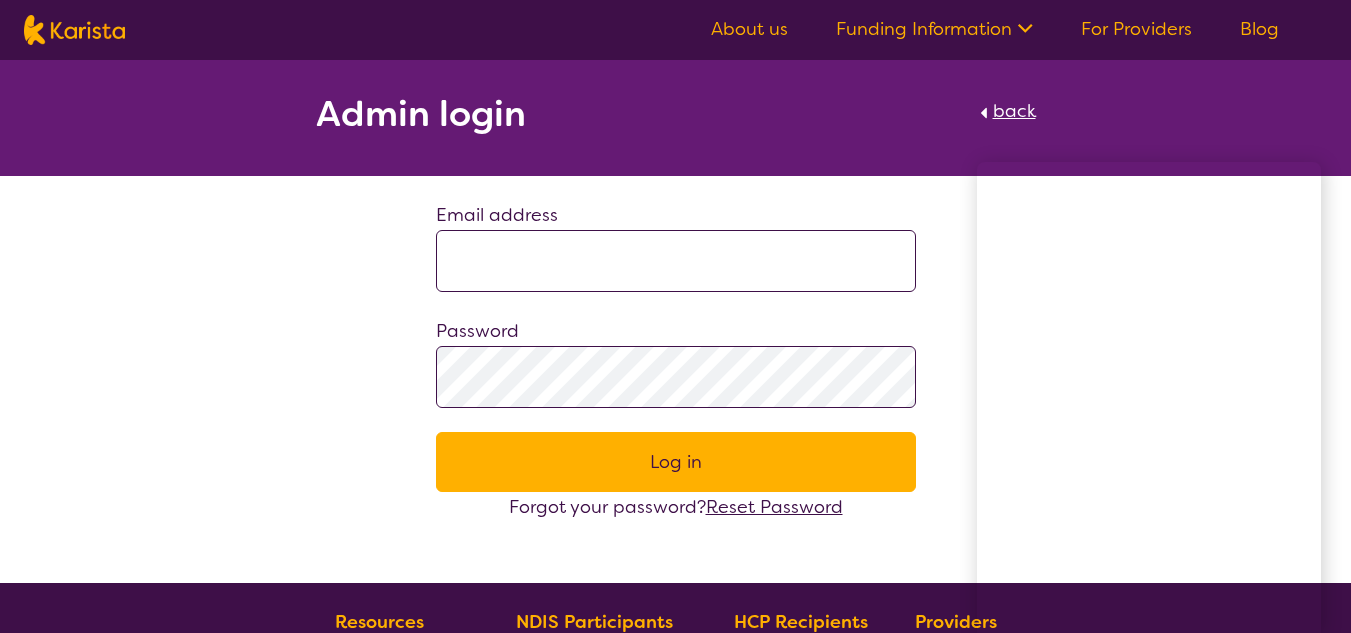 click on "For Providers" at bounding box center (1136, 29) 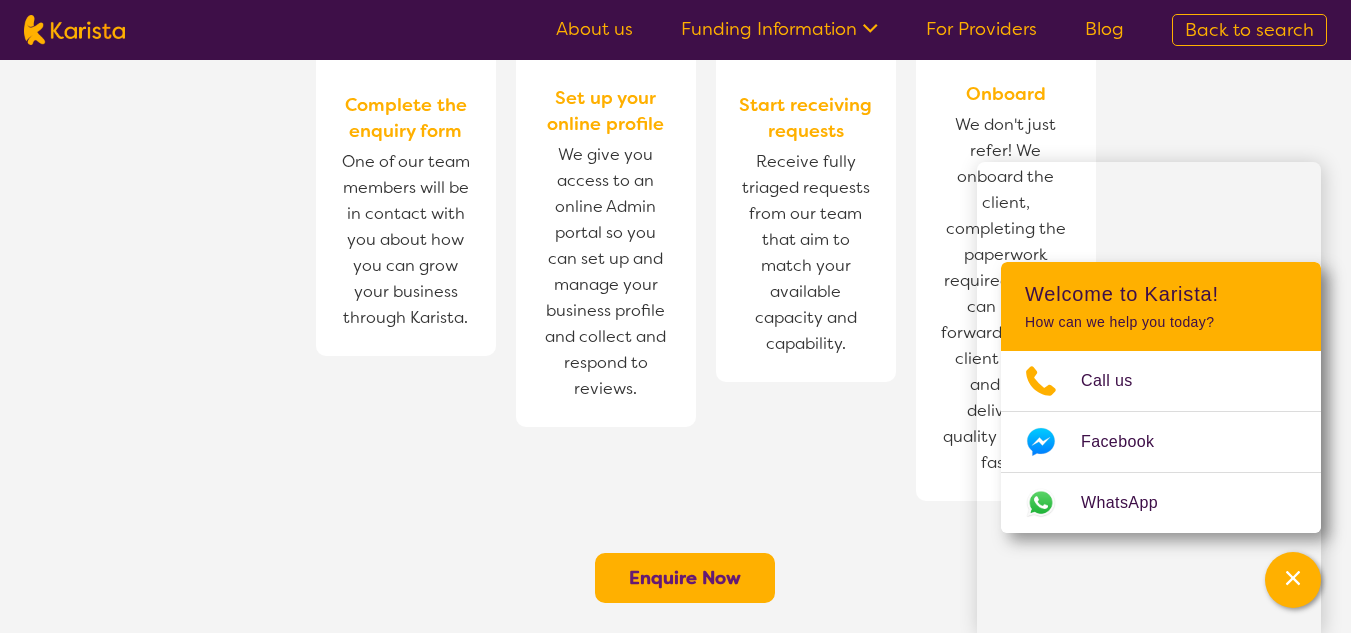 scroll, scrollTop: 1379, scrollLeft: 0, axis: vertical 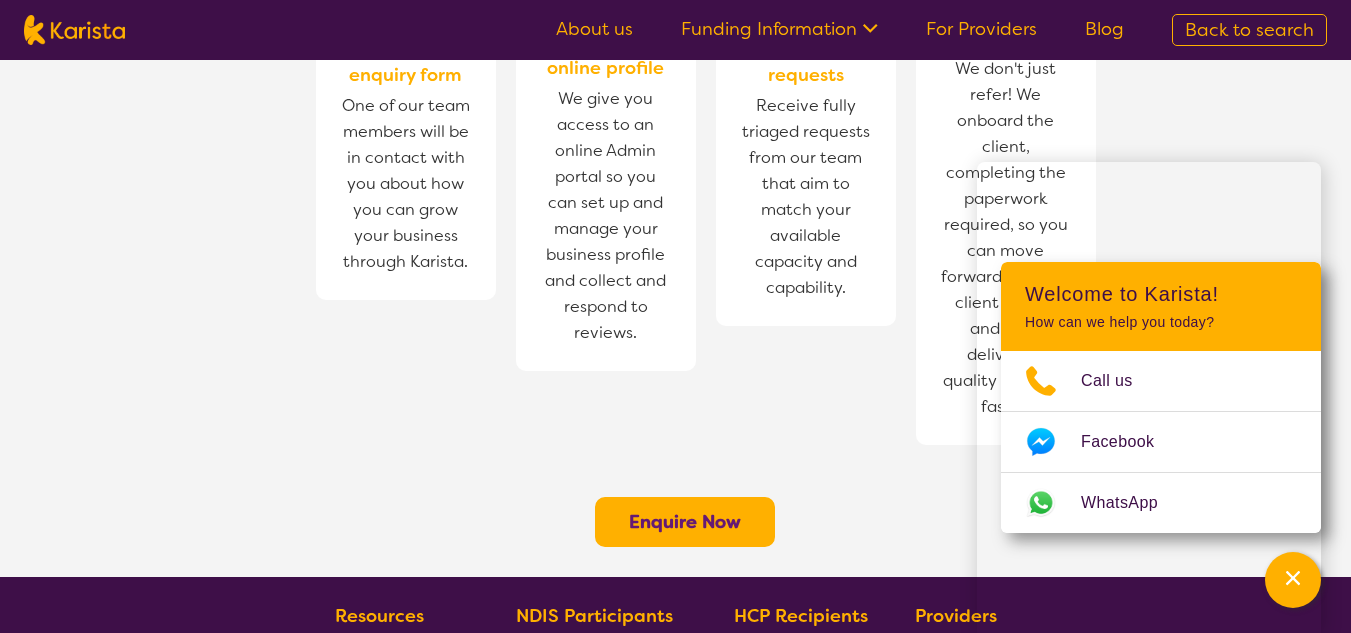 click on "Enquire Now" at bounding box center (685, 522) 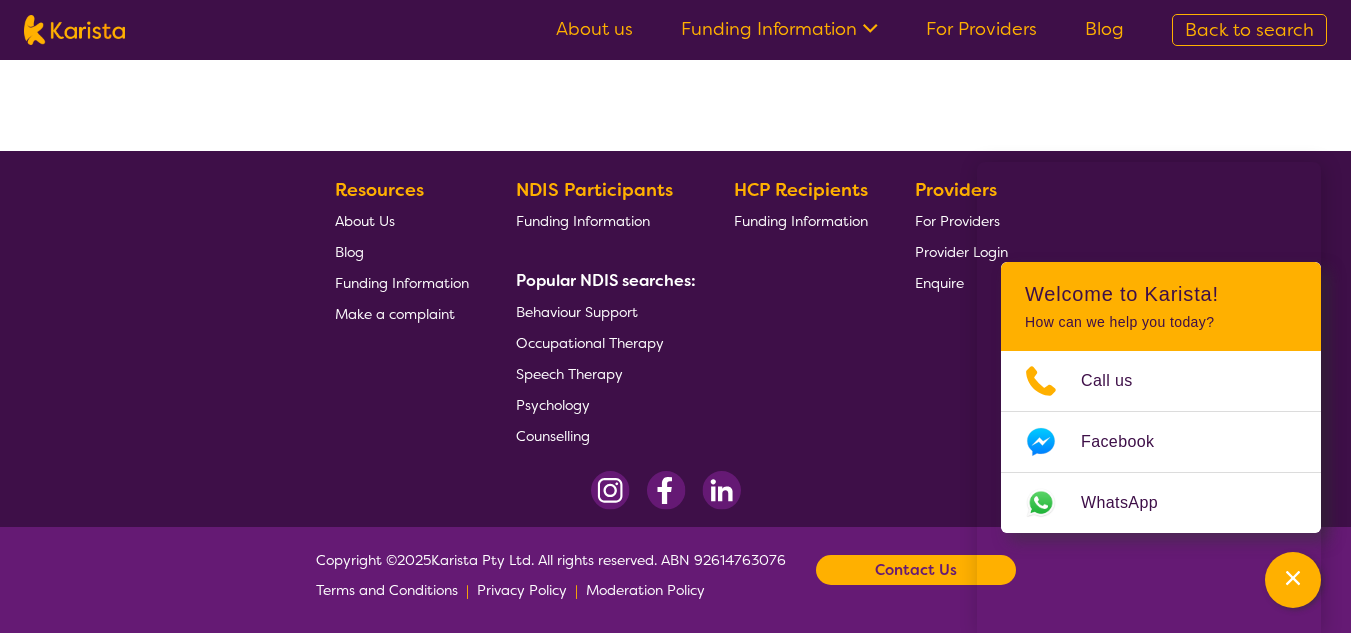 scroll, scrollTop: 432, scrollLeft: 0, axis: vertical 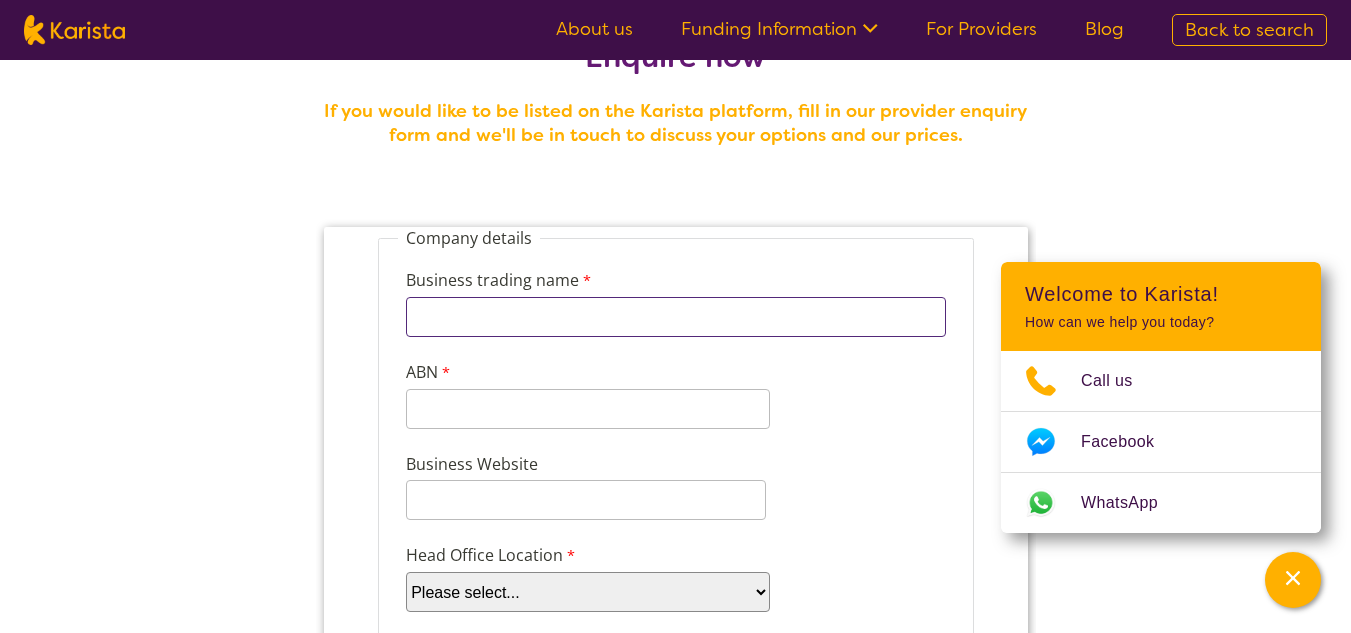 click on "Business trading name" at bounding box center [675, 317] 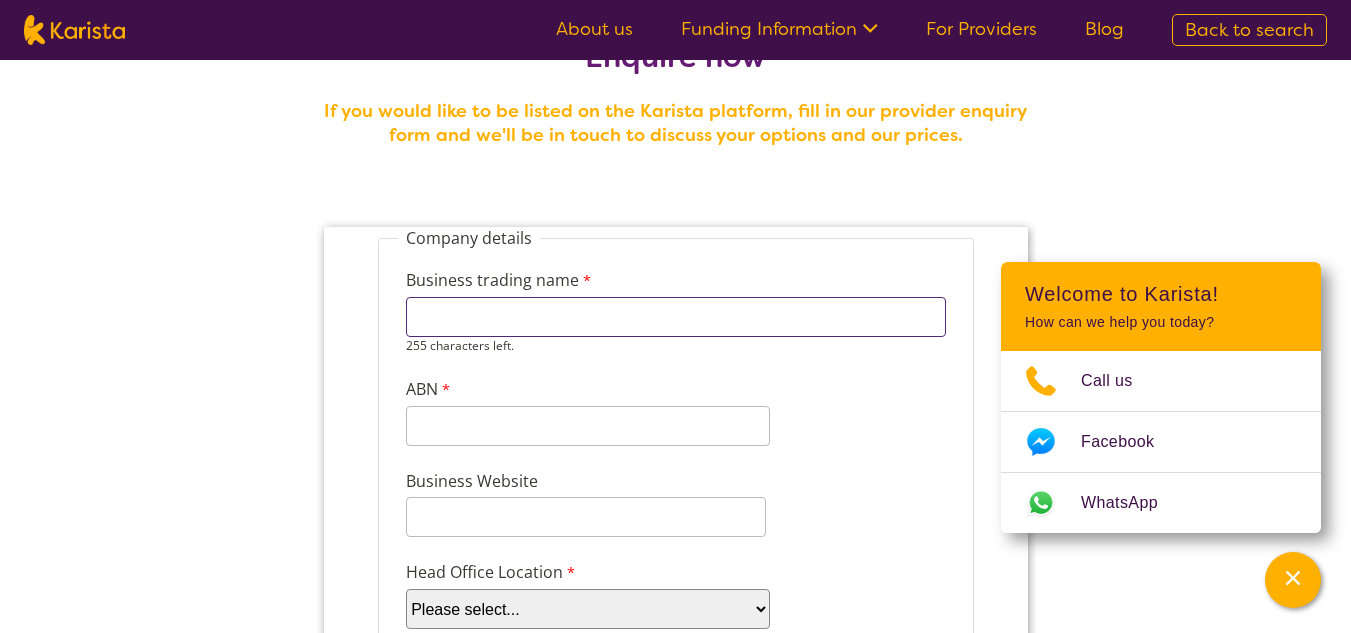 type on "Autism Abilities" 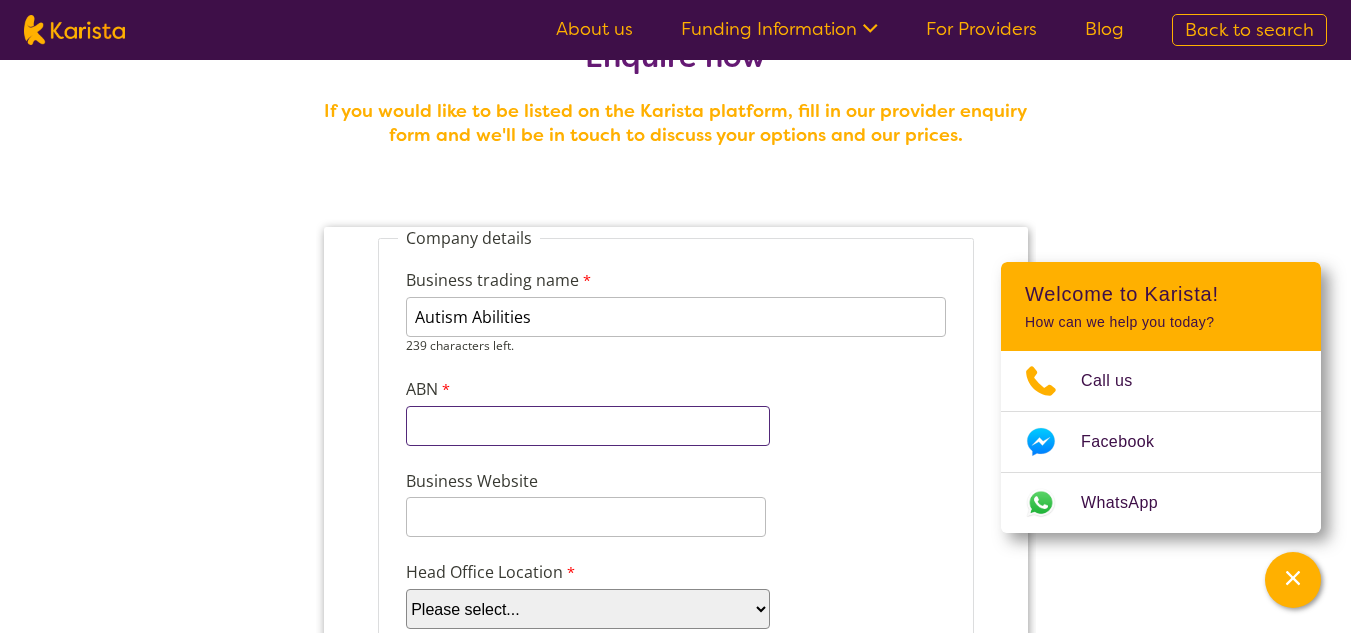 click on "11 characters left." at bounding box center [587, 426] 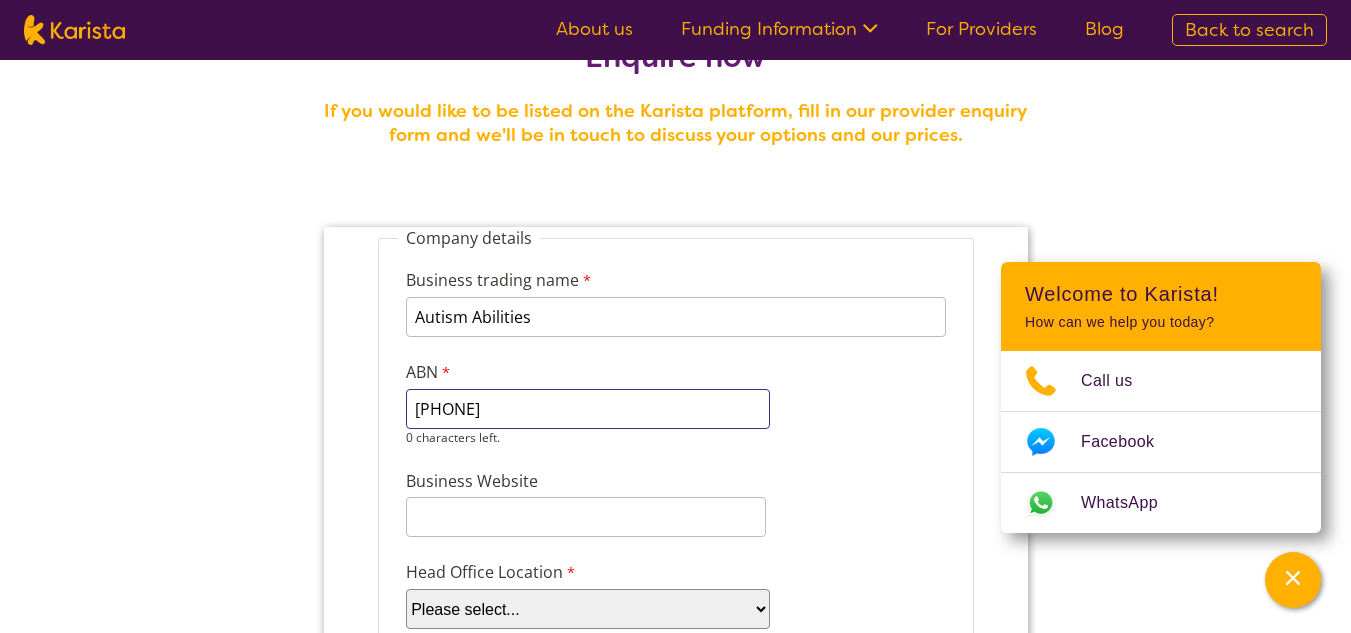 type on "30645593871" 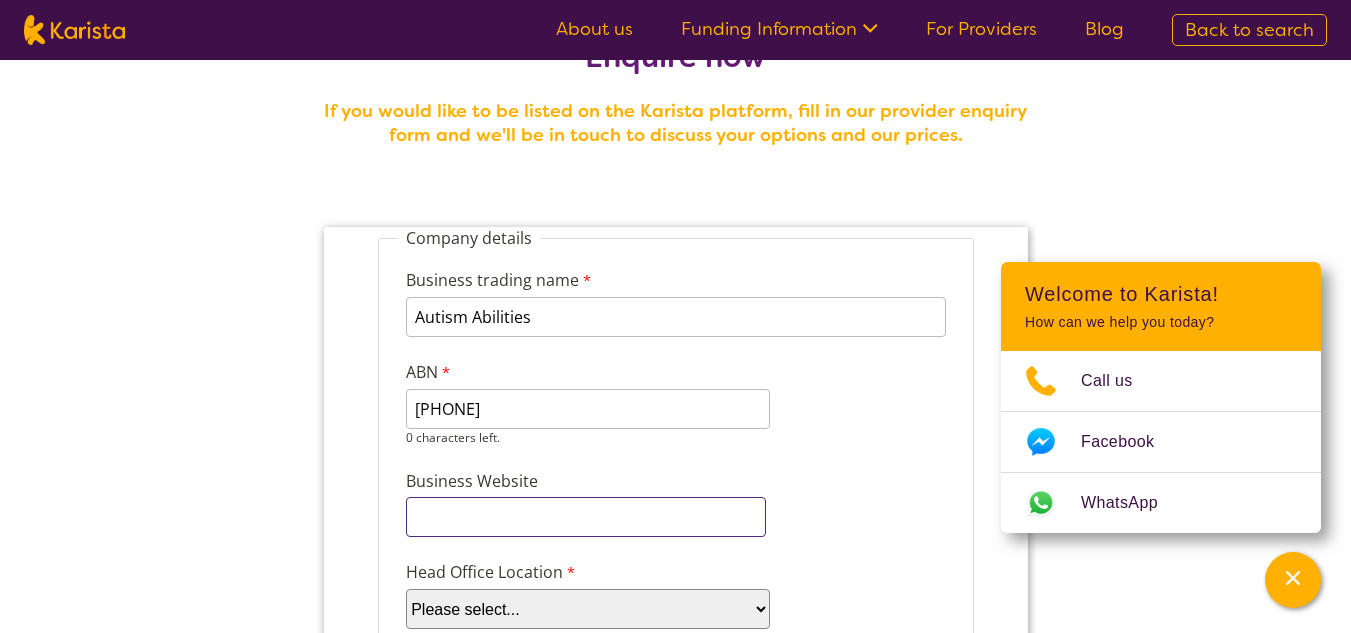 click on "Business Website" at bounding box center [675, 503] 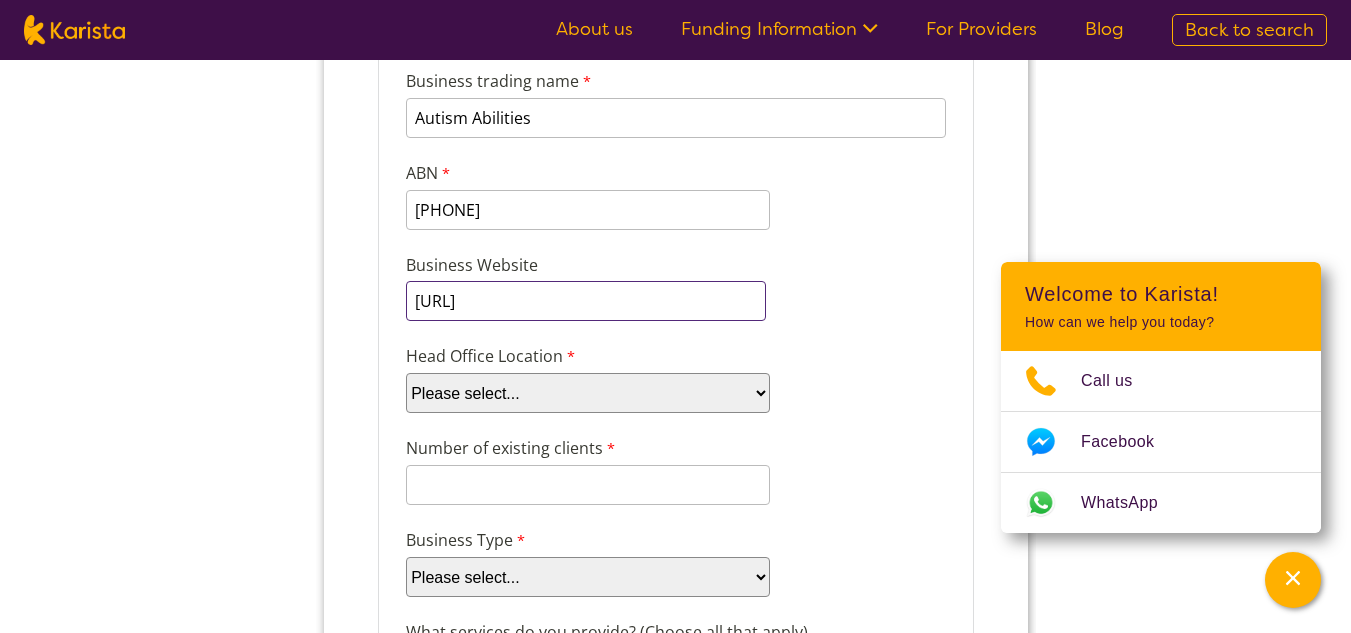 scroll, scrollTop: 269, scrollLeft: 0, axis: vertical 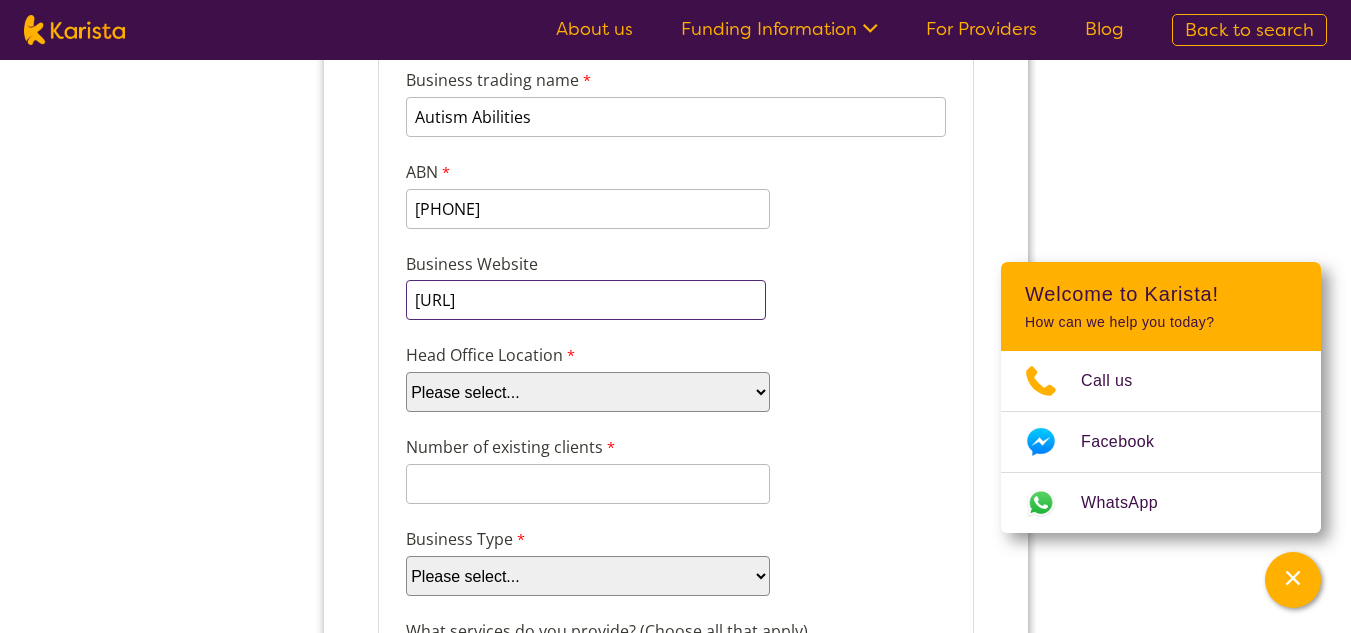 type on "www.autismabilities.com.au" 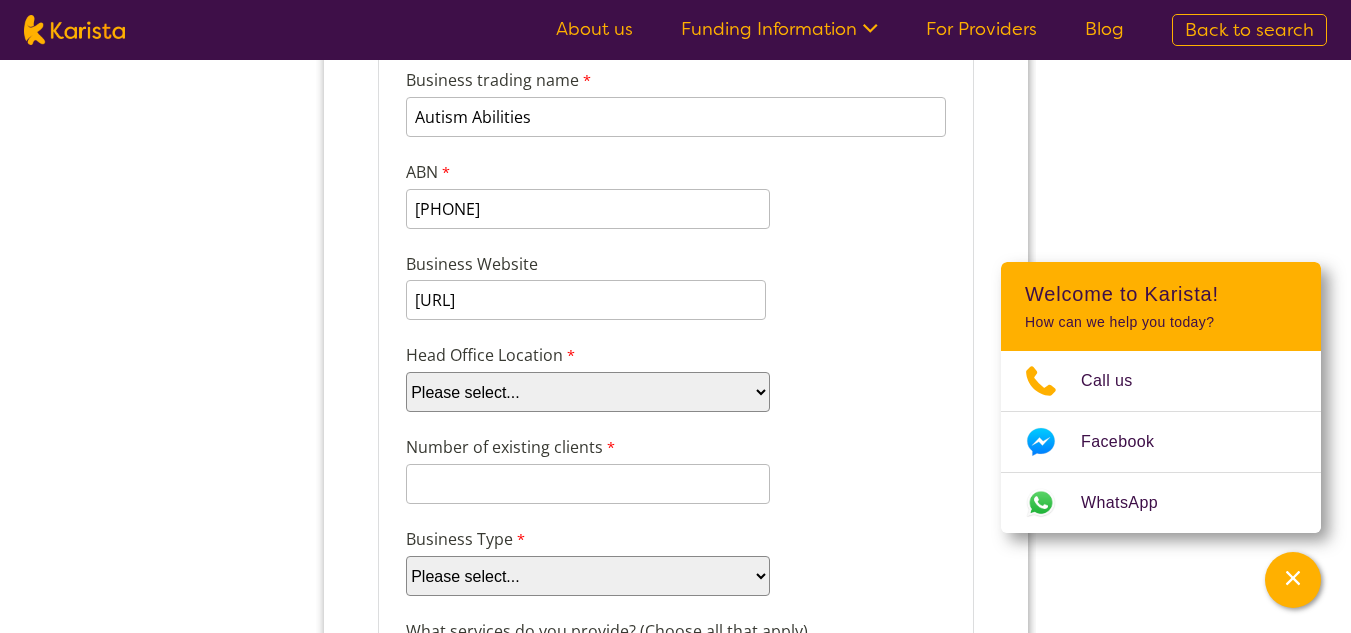 click on "Please select...
ACT
NSW
NT
QLD
SA
TAS
VIC
WA" at bounding box center [587, 392] 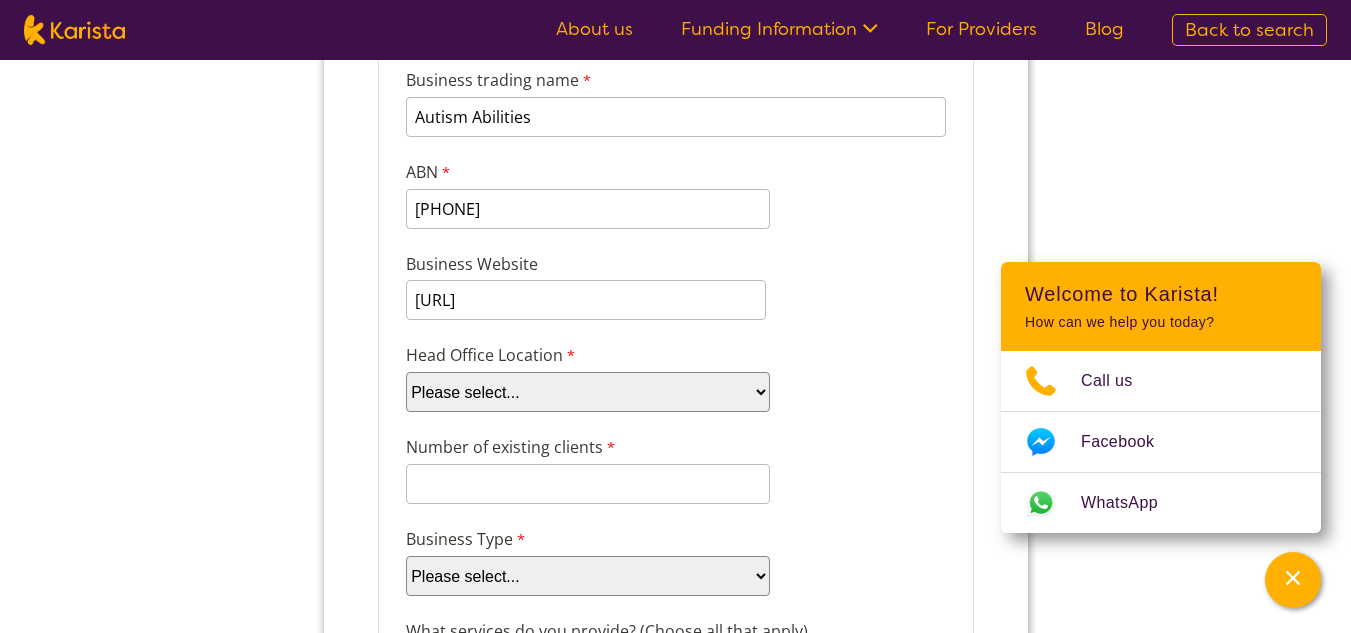 select on "tfa_100" 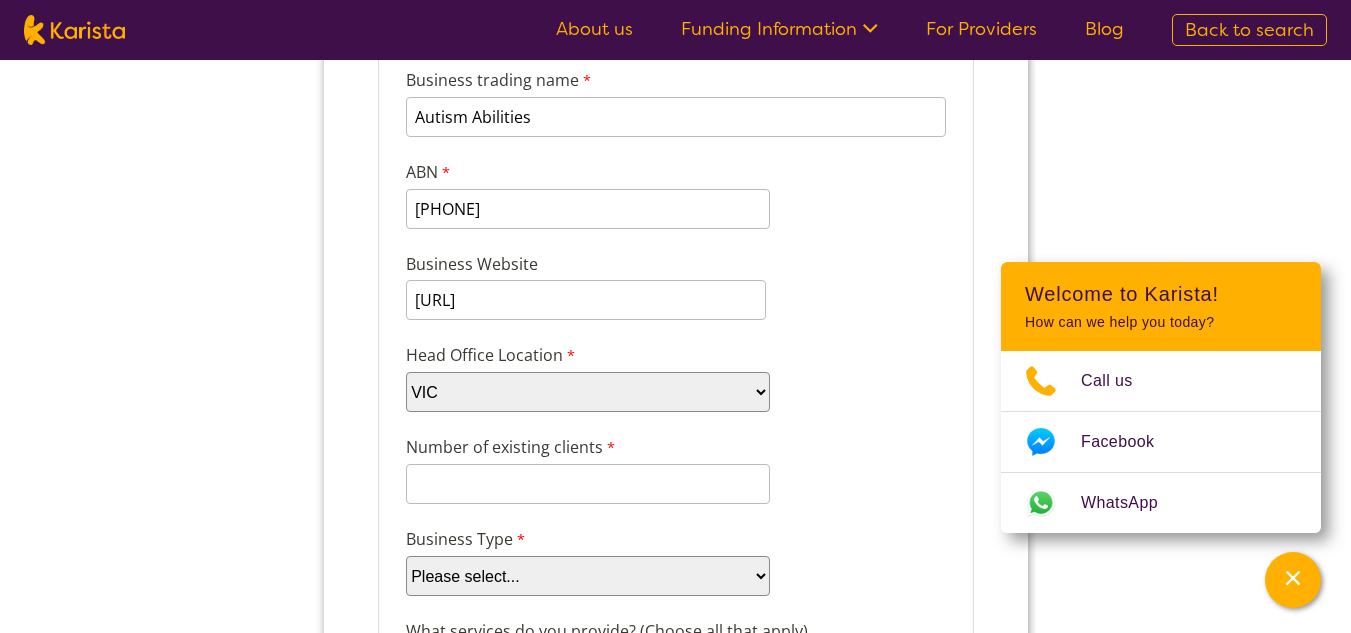 click on "Please select...
ACT
NSW
NT
QLD
SA
TAS
VIC
WA" at bounding box center (587, 392) 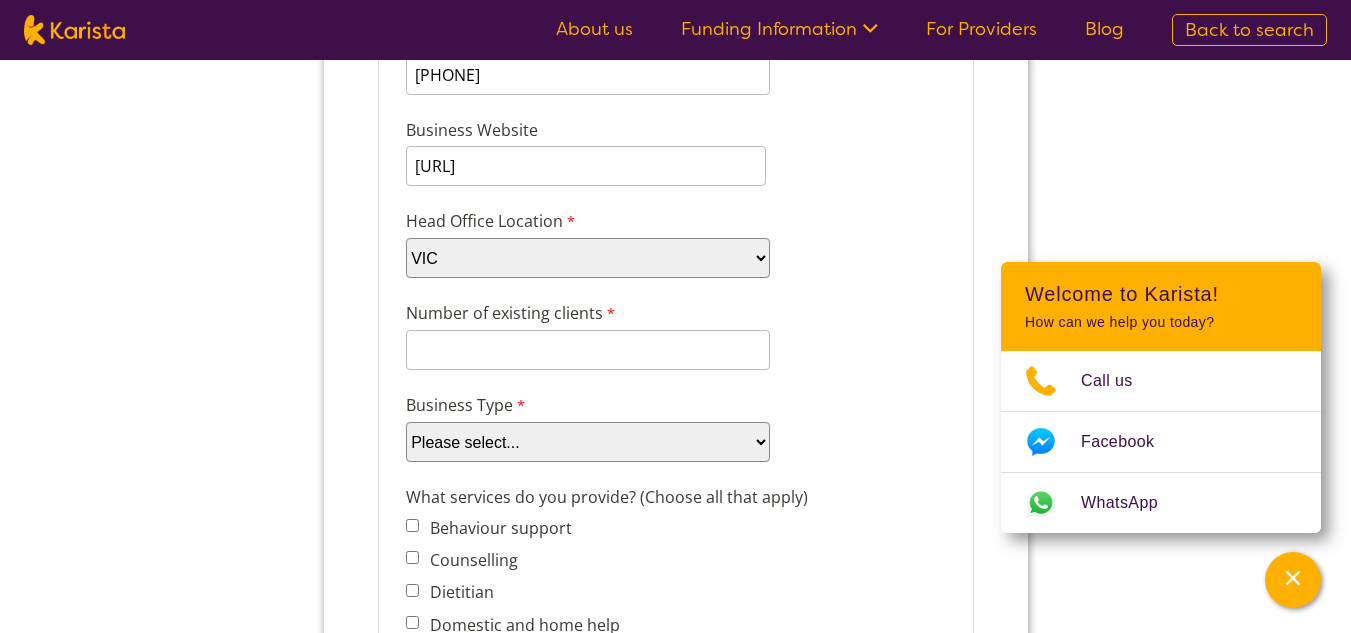 scroll, scrollTop: 469, scrollLeft: 0, axis: vertical 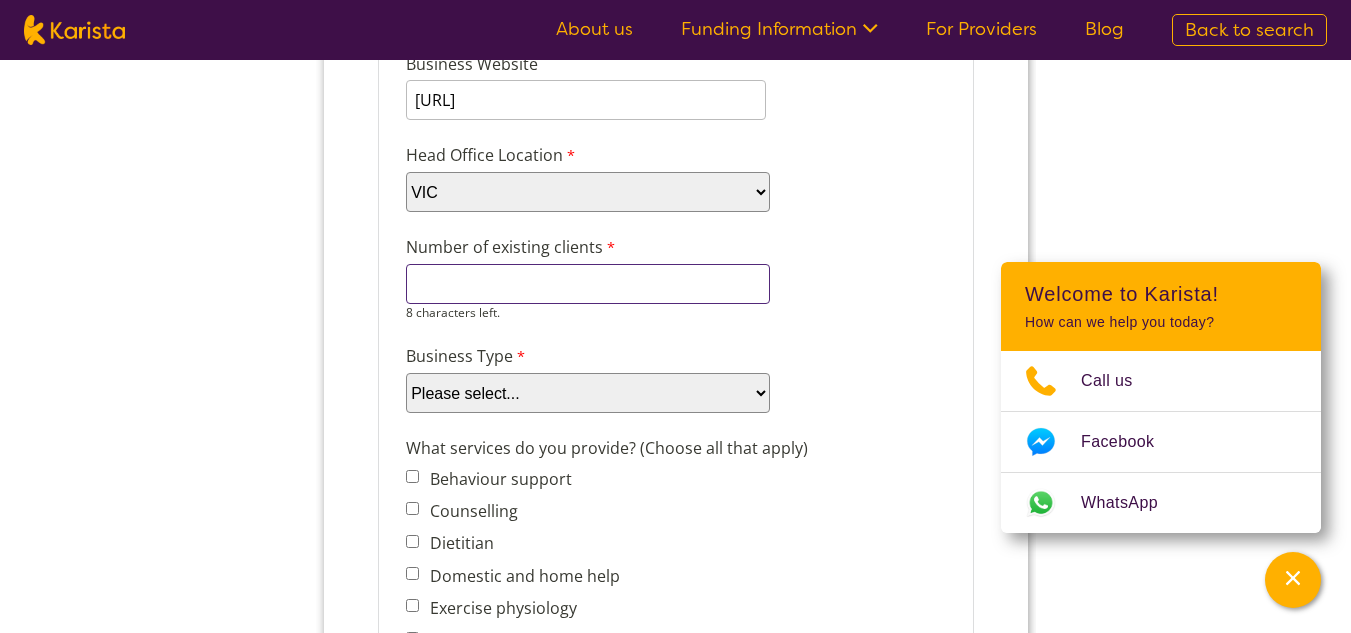 click on "Number of existing clients" at bounding box center (587, 284) 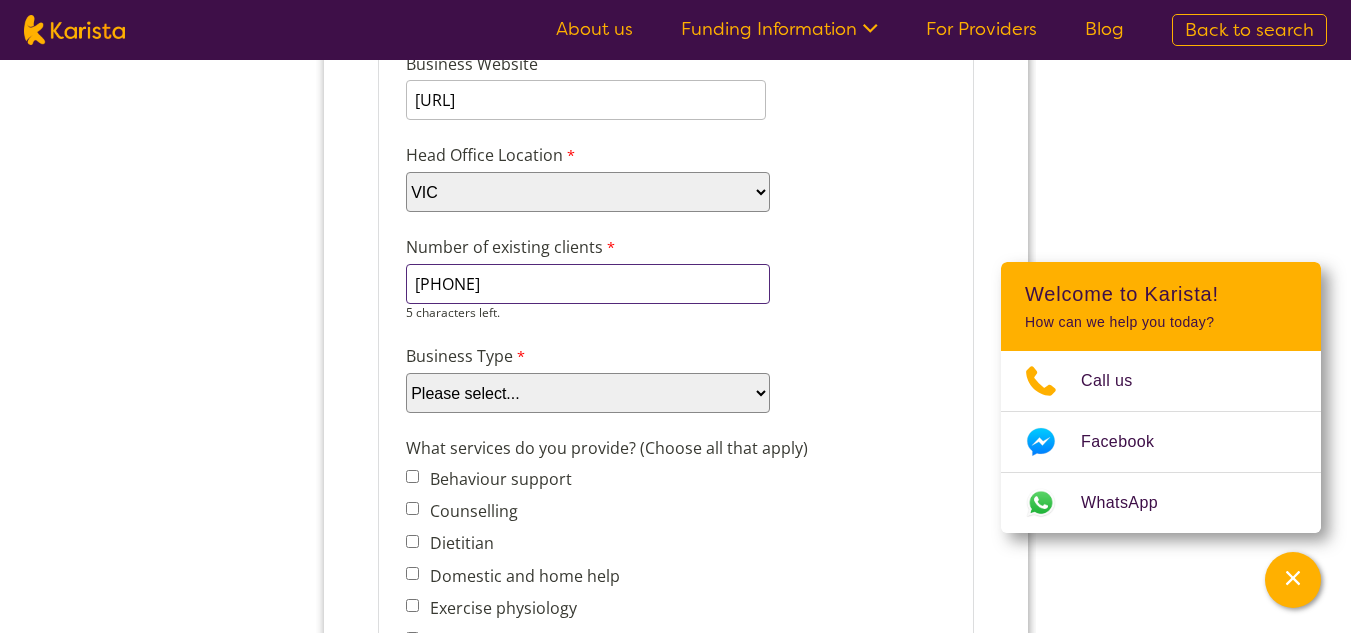 type on "245" 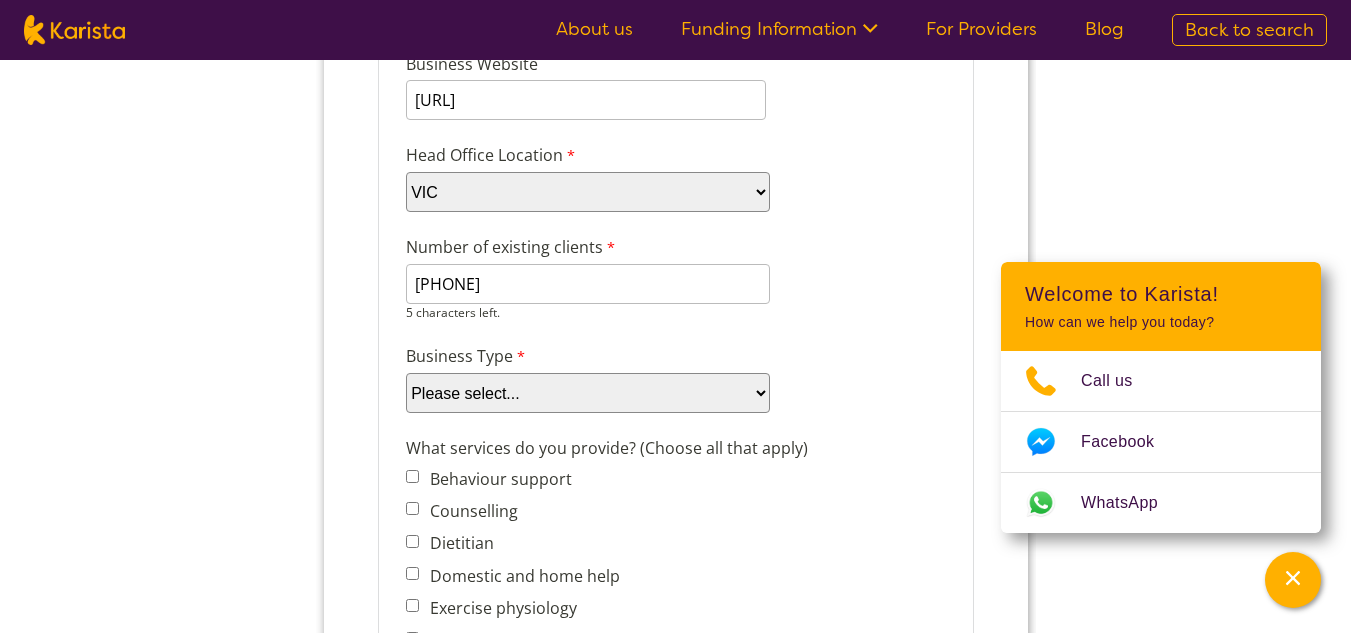 click on "Business Type Please select...
Company
Individual/Sole Trader
Other (please specify)" at bounding box center (675, 378) 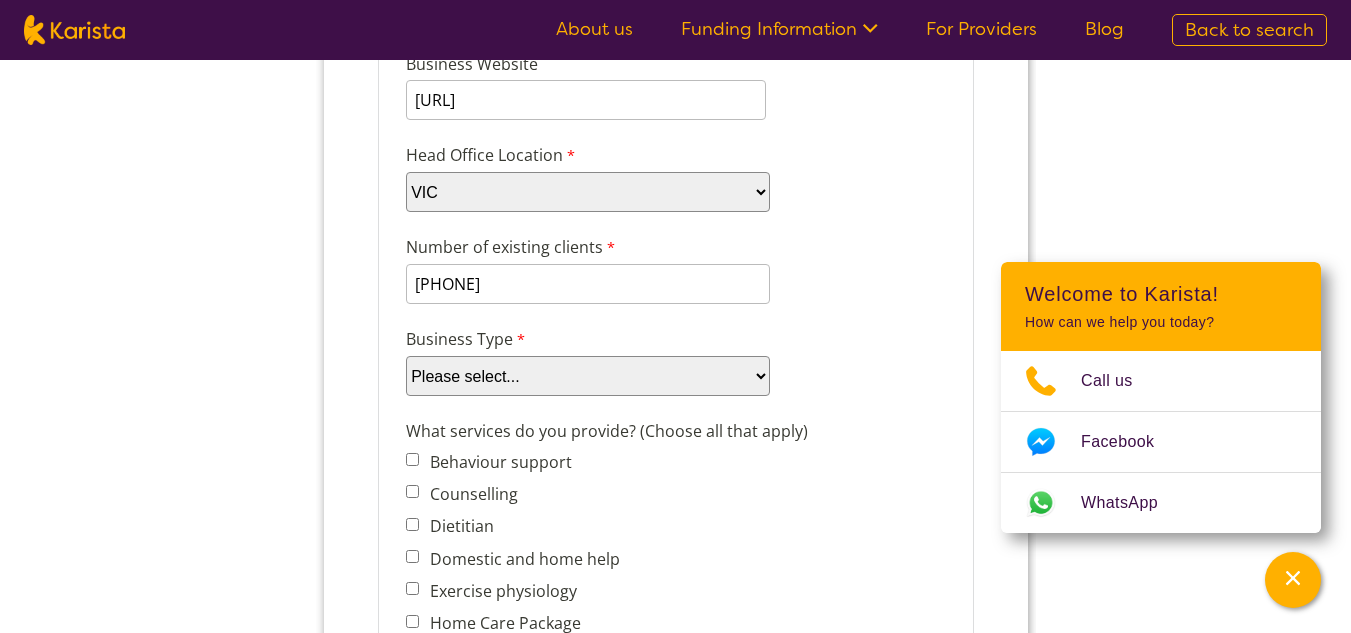 select on "tfa_87" 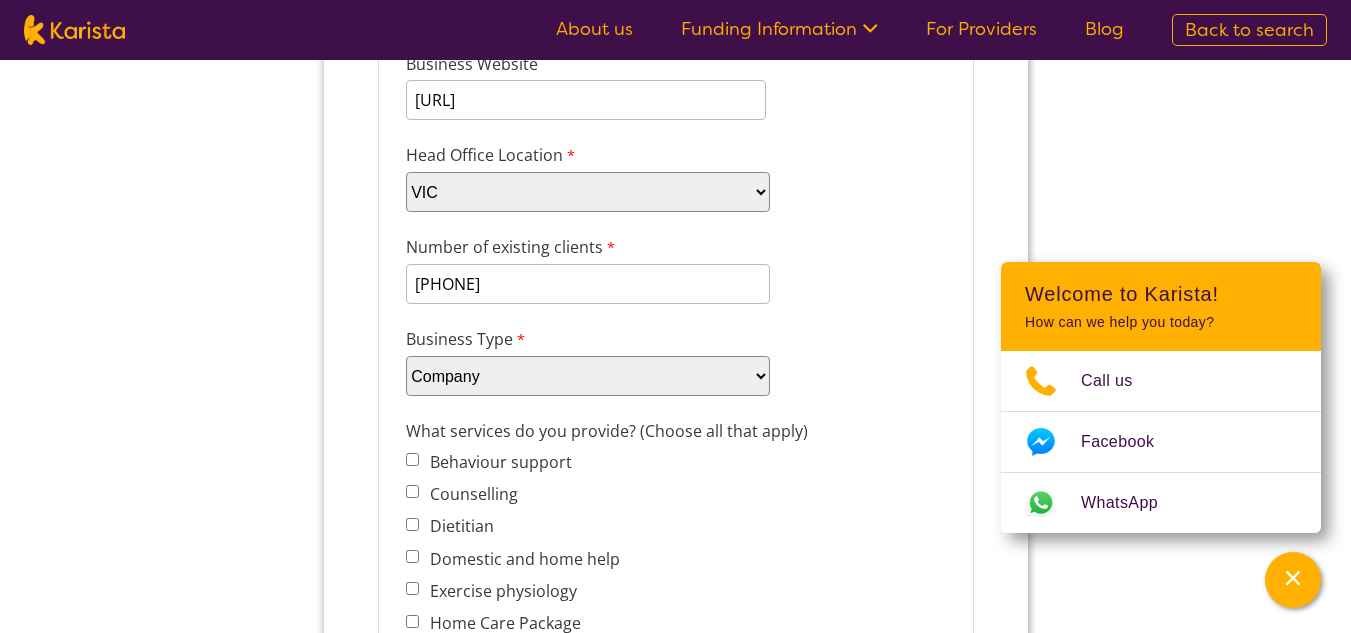 click on "Please select...
Company
Individual/Sole Trader
Other (please specify)" at bounding box center (587, 376) 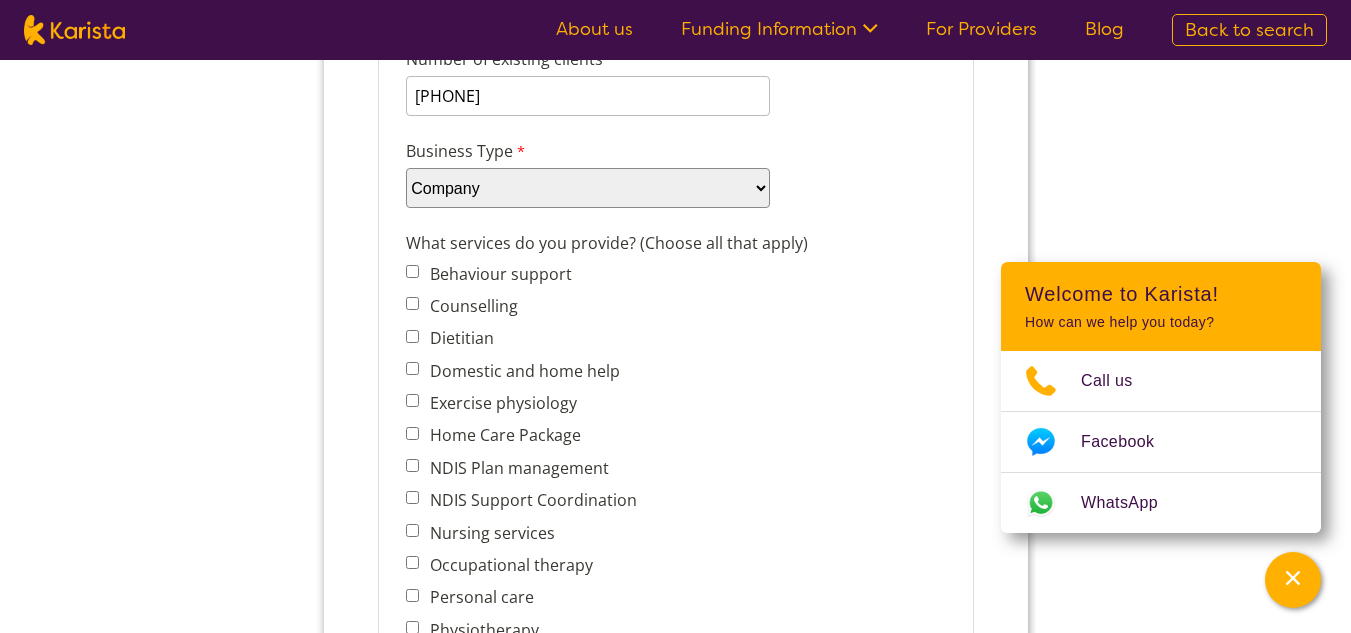 scroll, scrollTop: 669, scrollLeft: 0, axis: vertical 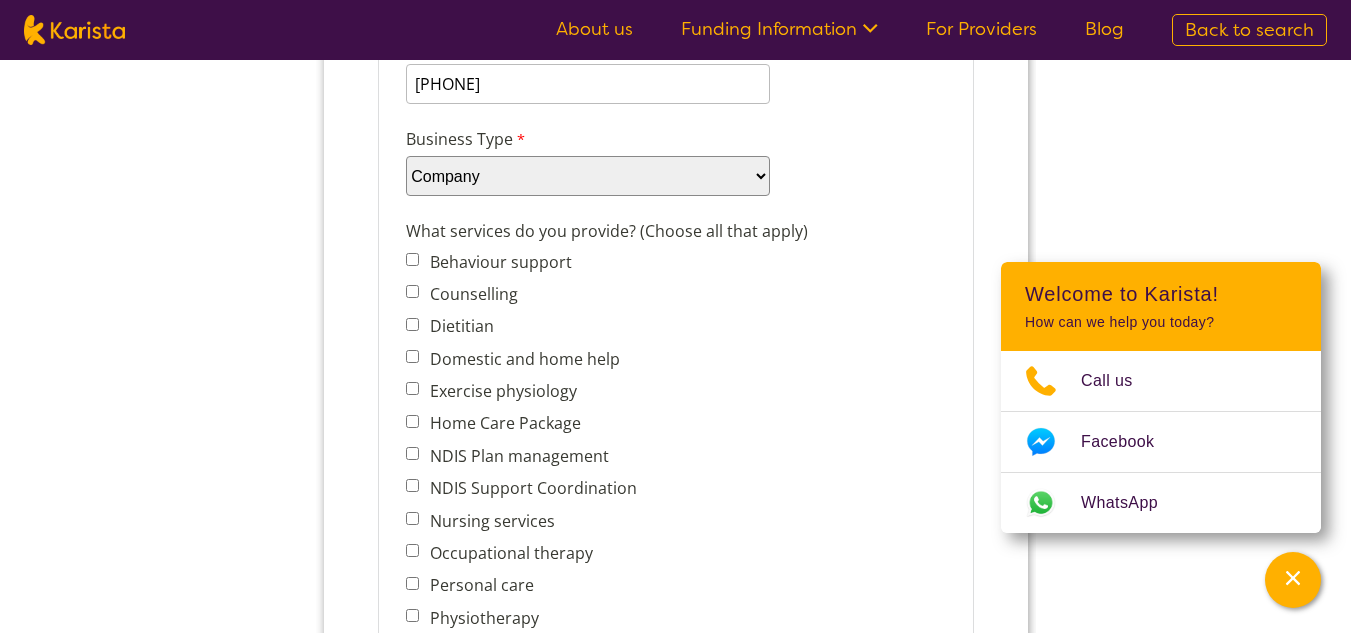 click on "Behaviour support" at bounding box center [411, 259] 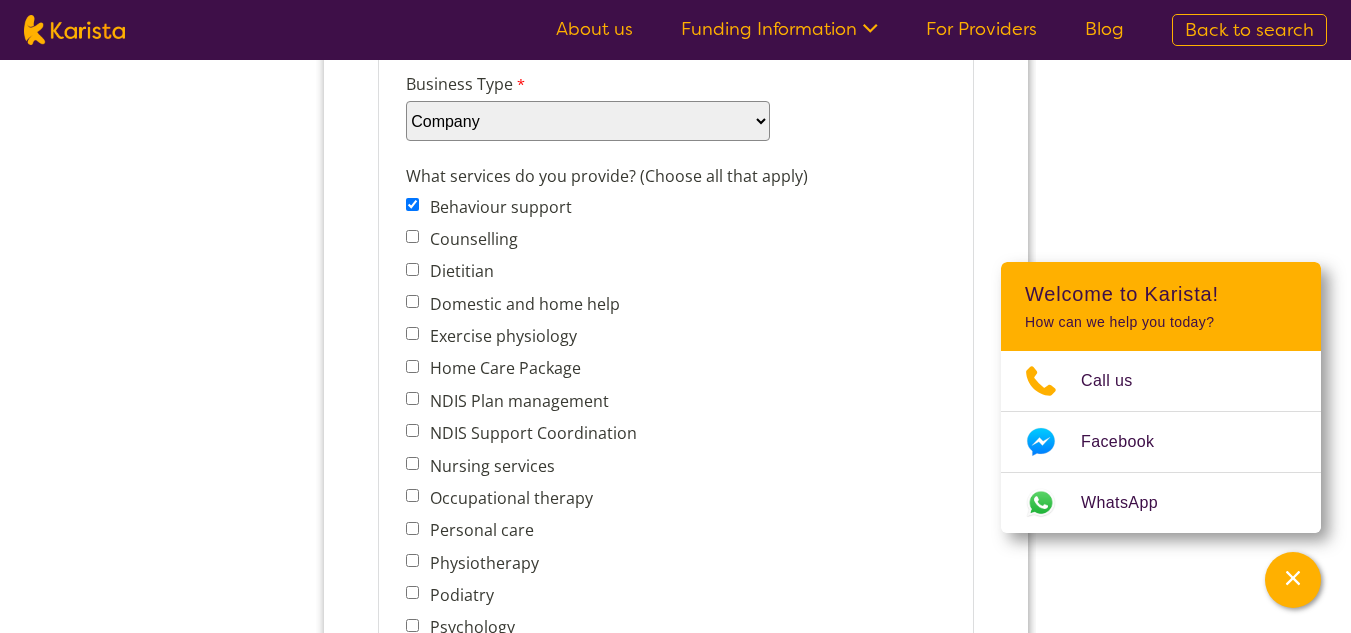 scroll, scrollTop: 769, scrollLeft: 0, axis: vertical 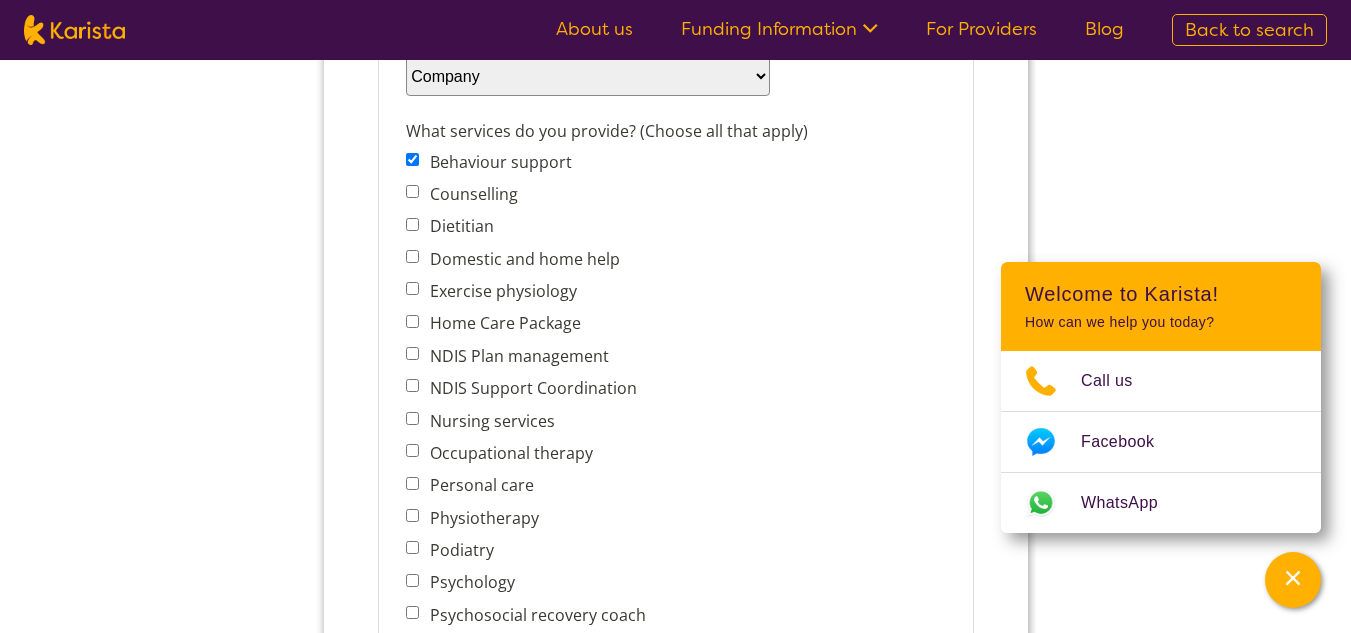 click on "Occupational therapy" at bounding box center [411, 450] 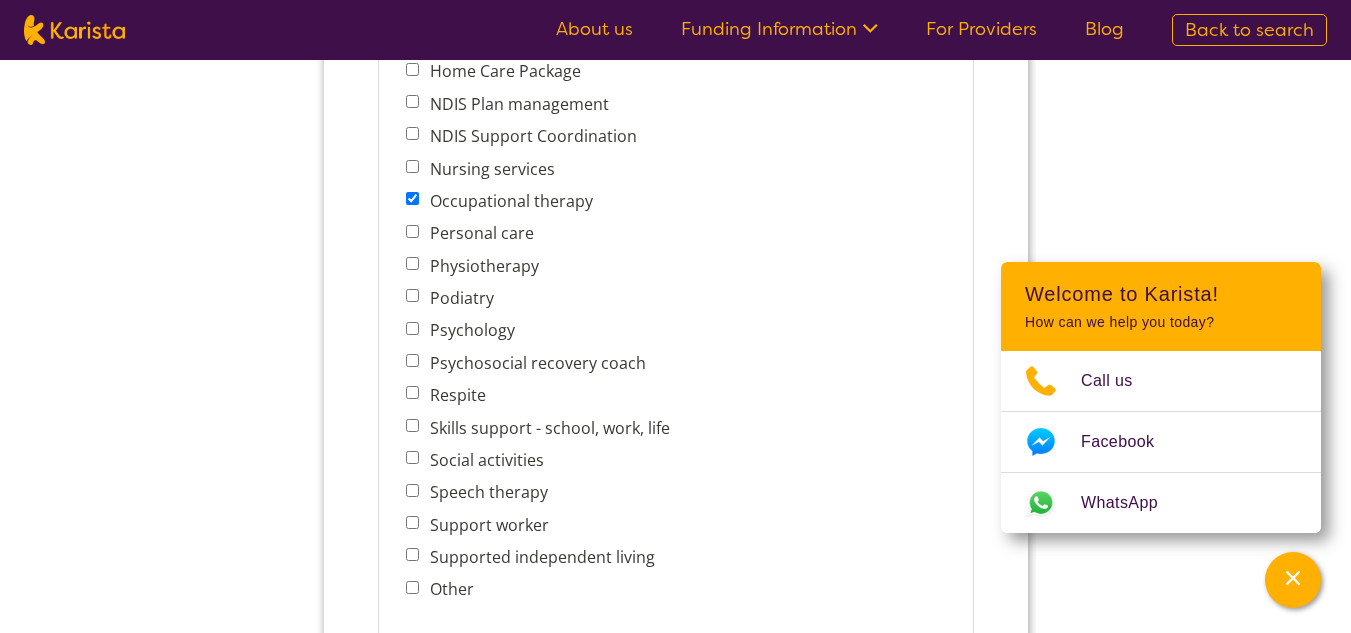 scroll, scrollTop: 1069, scrollLeft: 0, axis: vertical 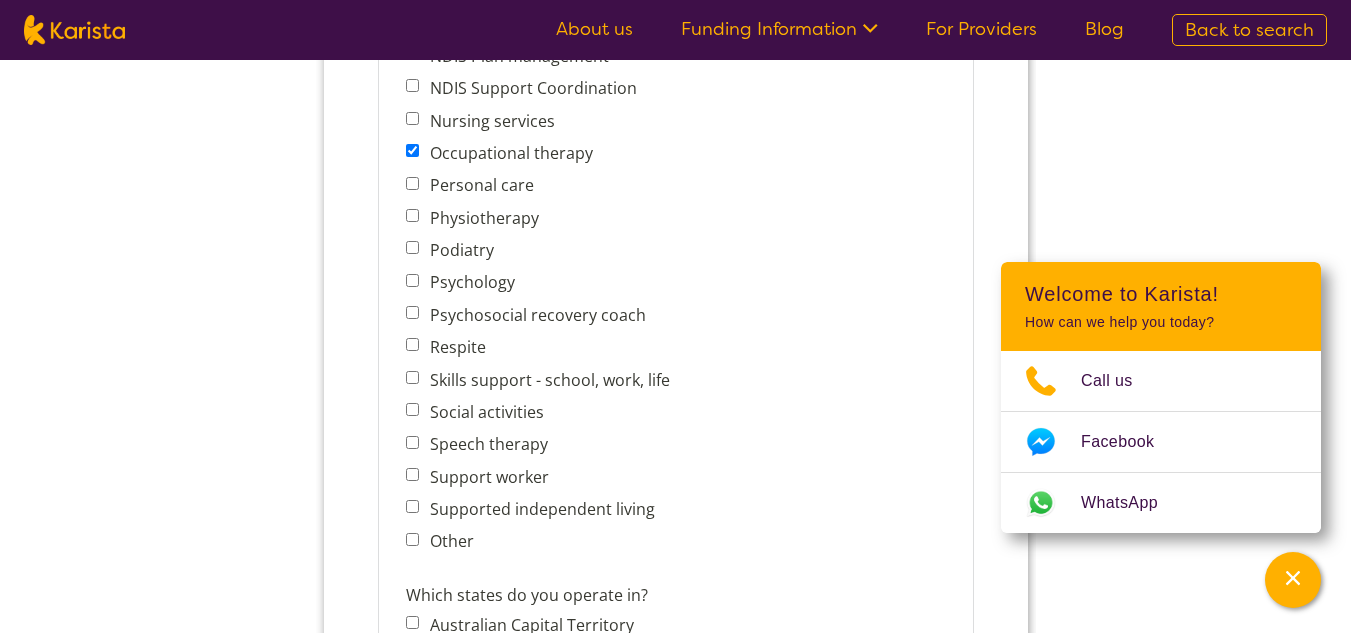 click on "Support worker" at bounding box center (411, 474) 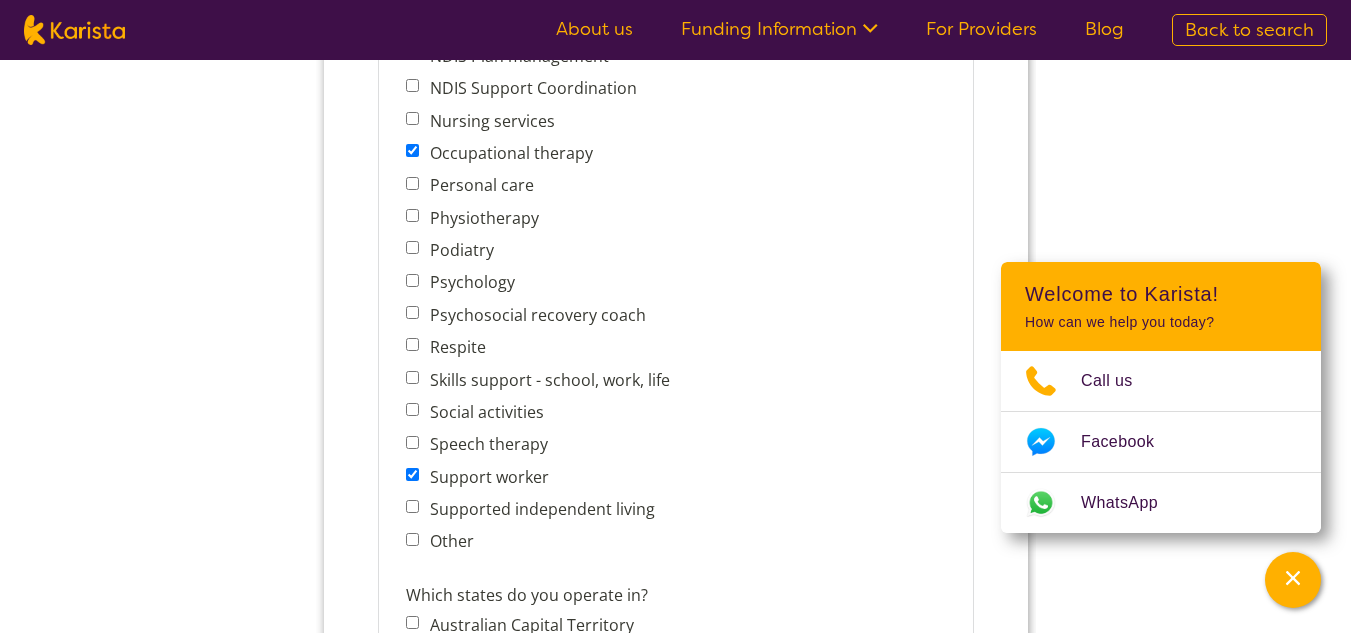 click on "Speech therapy" at bounding box center (411, 442) 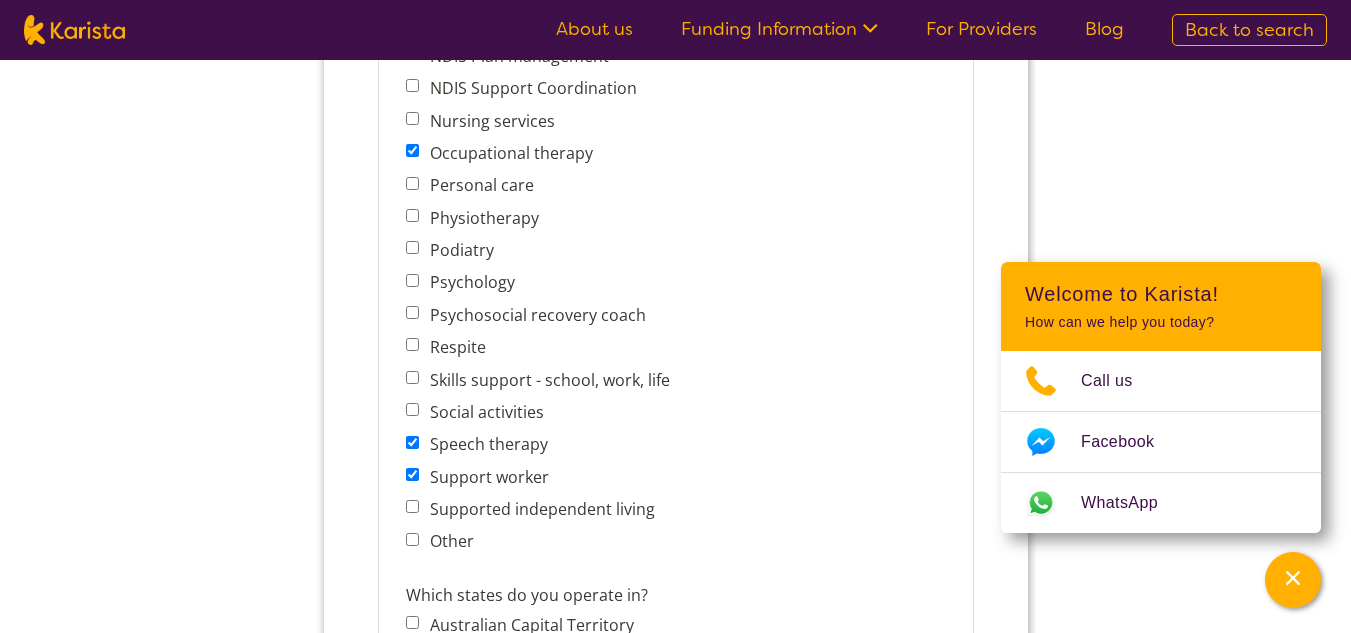 click on "Other" at bounding box center (411, 539) 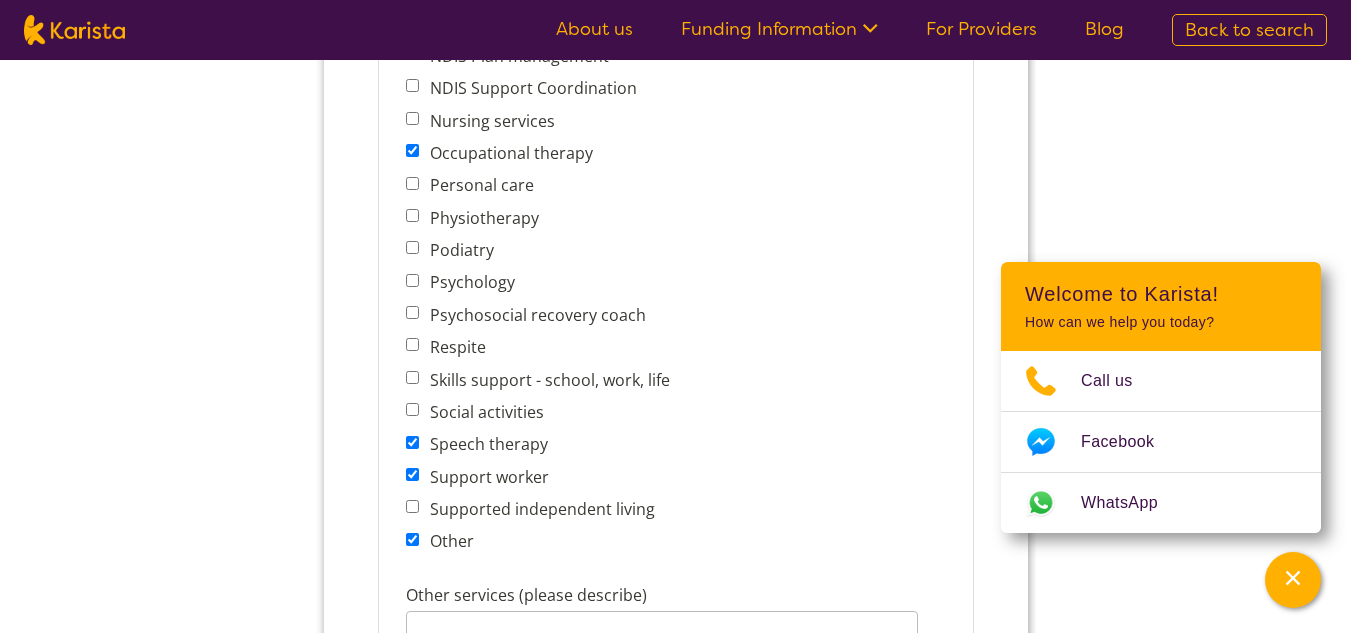 click on "Social activities" at bounding box center [411, 409] 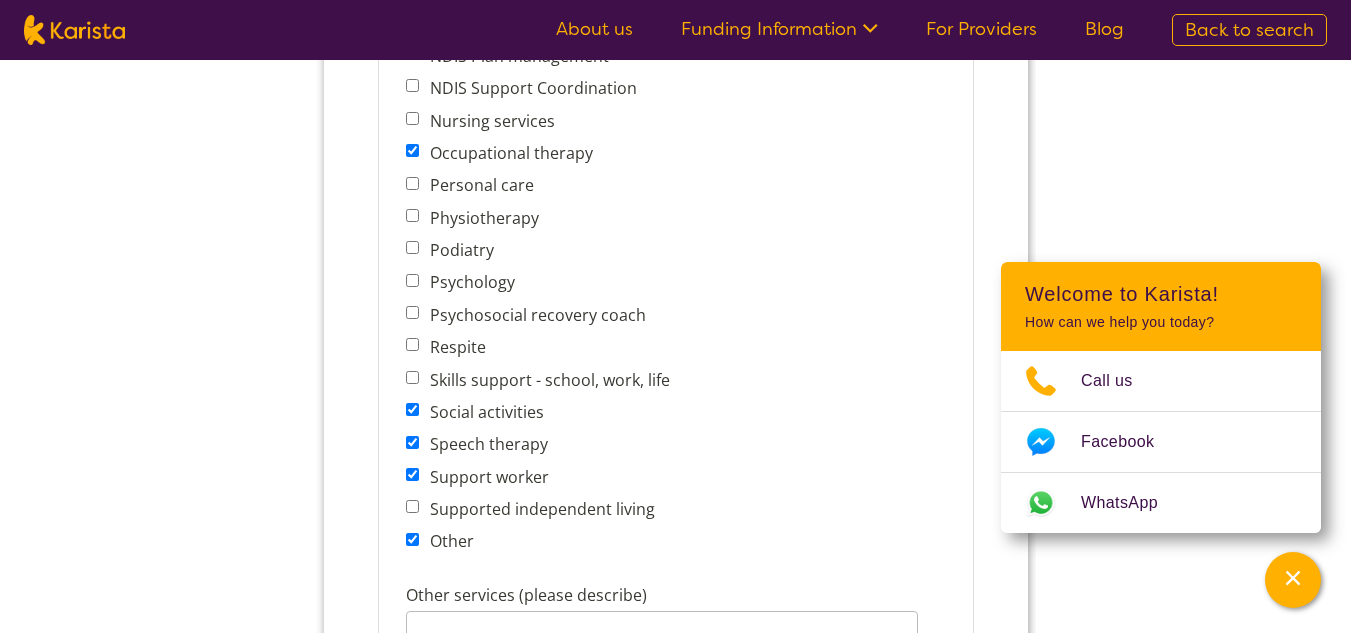 click on "Skills support - school, work, life" at bounding box center [411, 377] 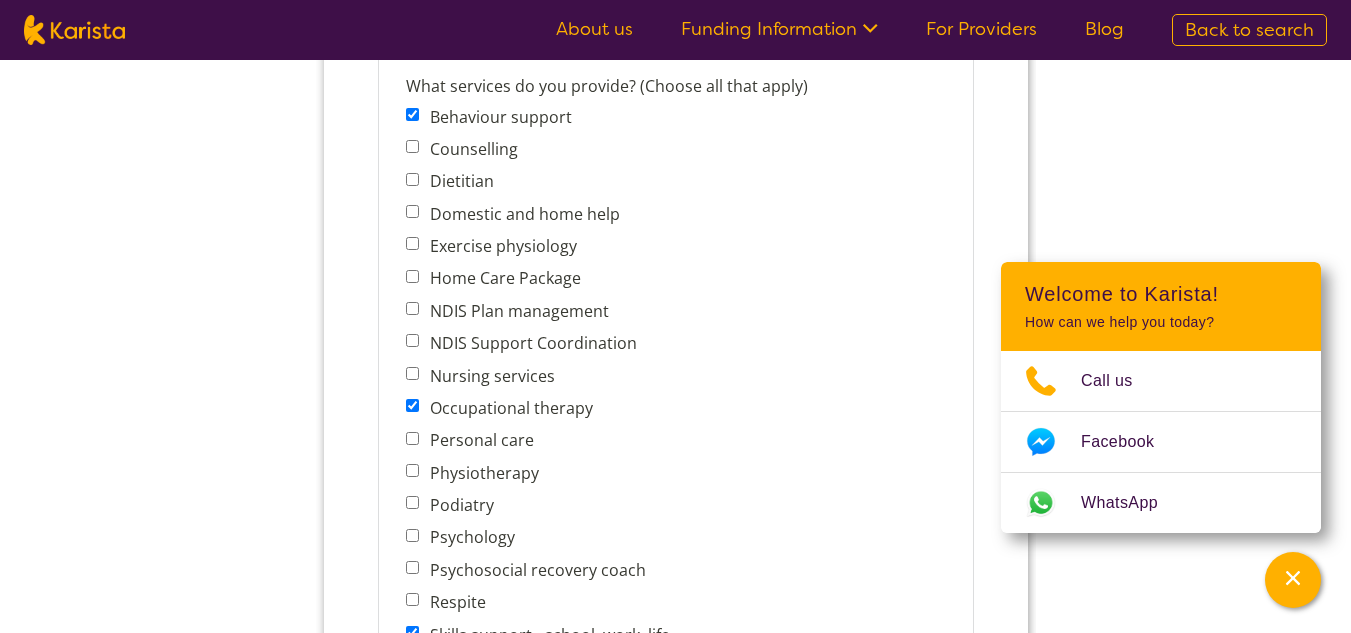 scroll, scrollTop: 769, scrollLeft: 0, axis: vertical 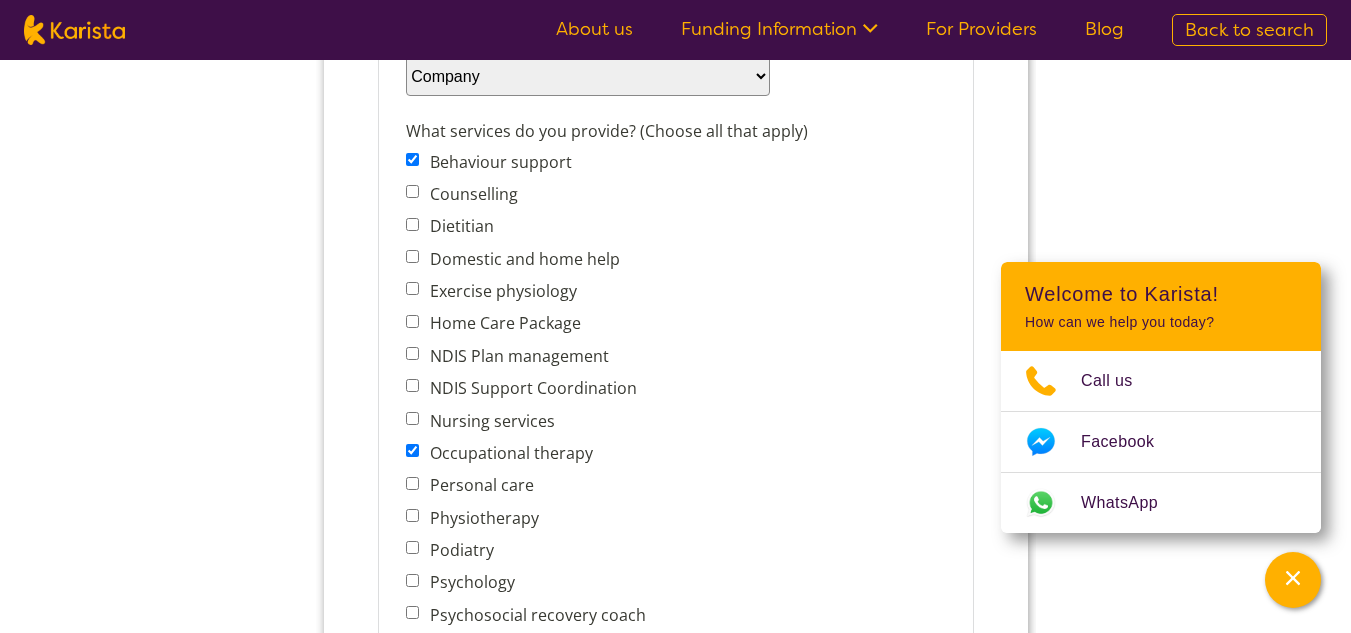 click on "Counselling" at bounding box center (411, 191) 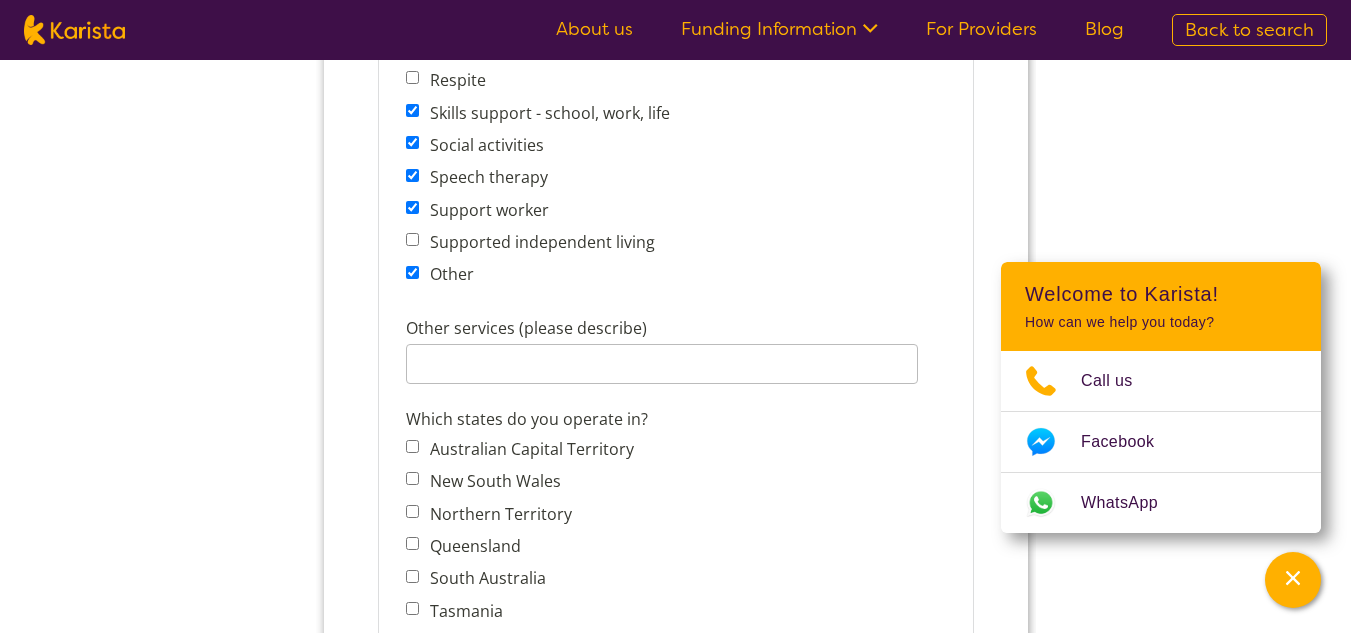 scroll, scrollTop: 1469, scrollLeft: 0, axis: vertical 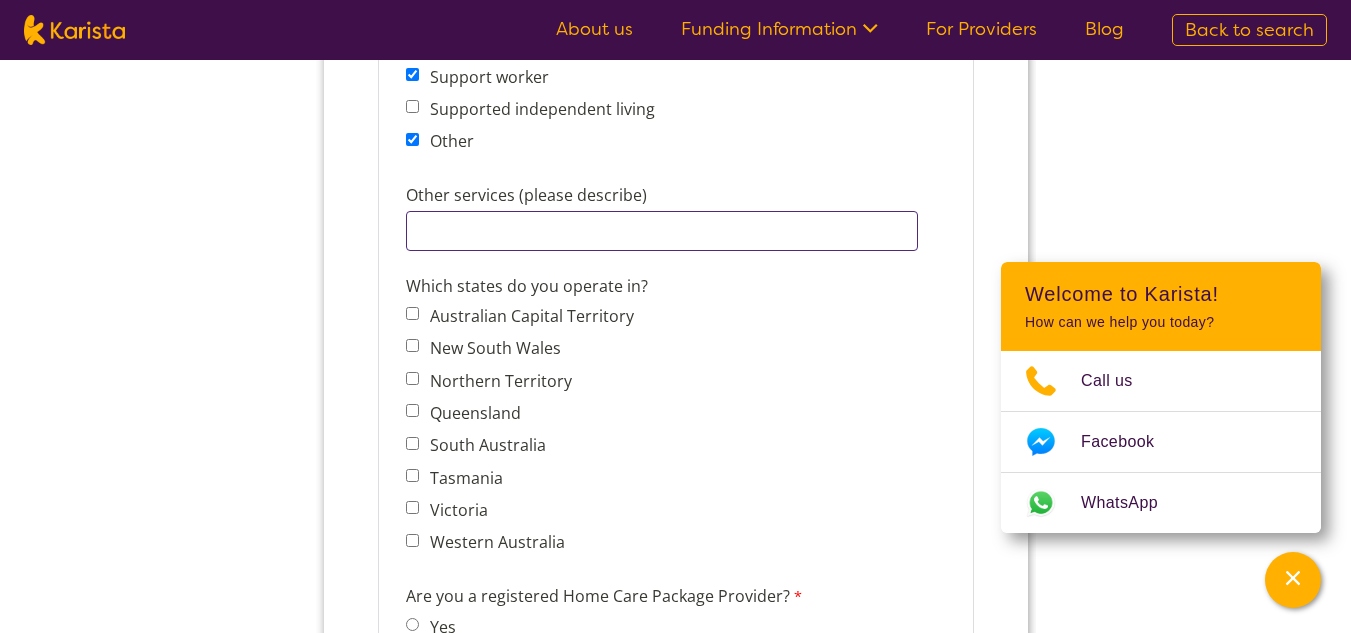 click on "Other services (please describe)" at bounding box center (661, 231) 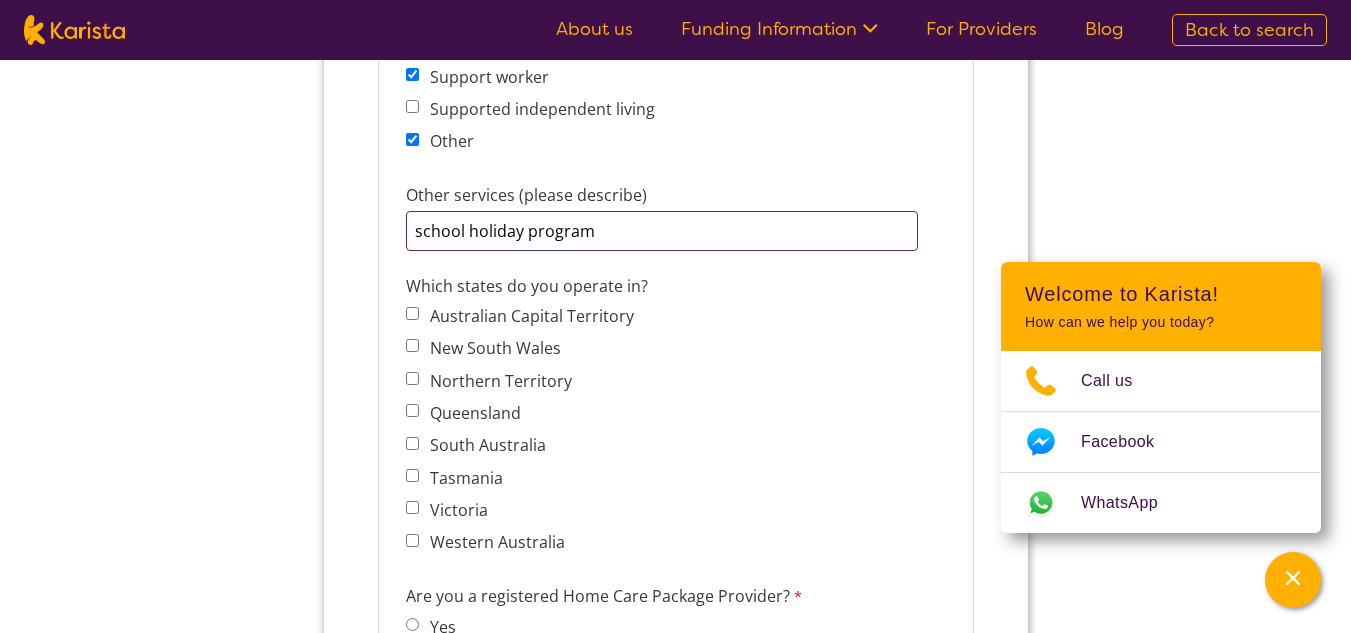 type on "school holiday program" 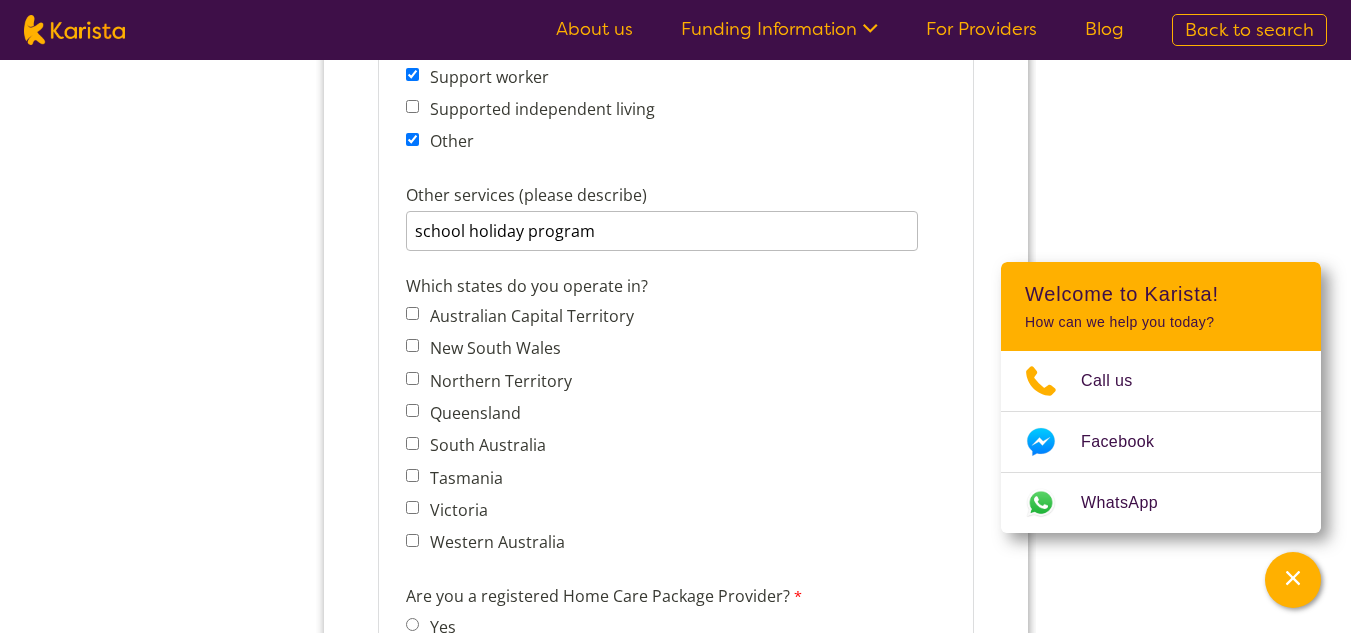click on "Victoria" at bounding box center (411, 507) 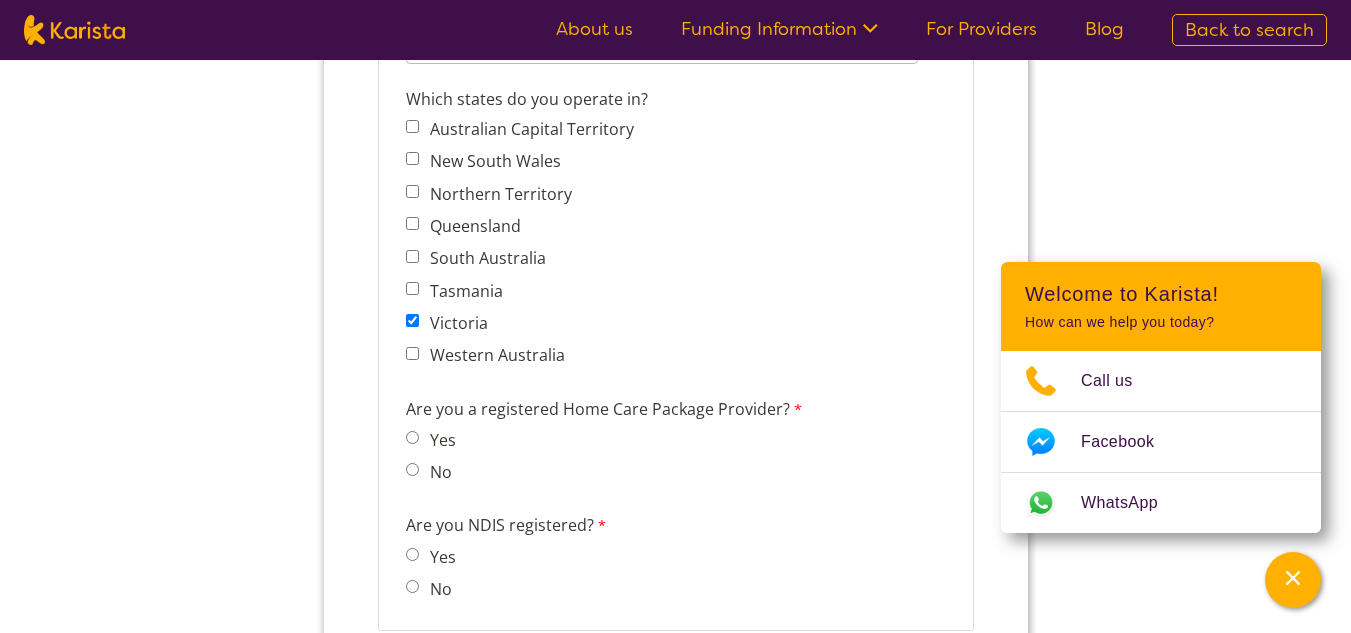 scroll, scrollTop: 1669, scrollLeft: 0, axis: vertical 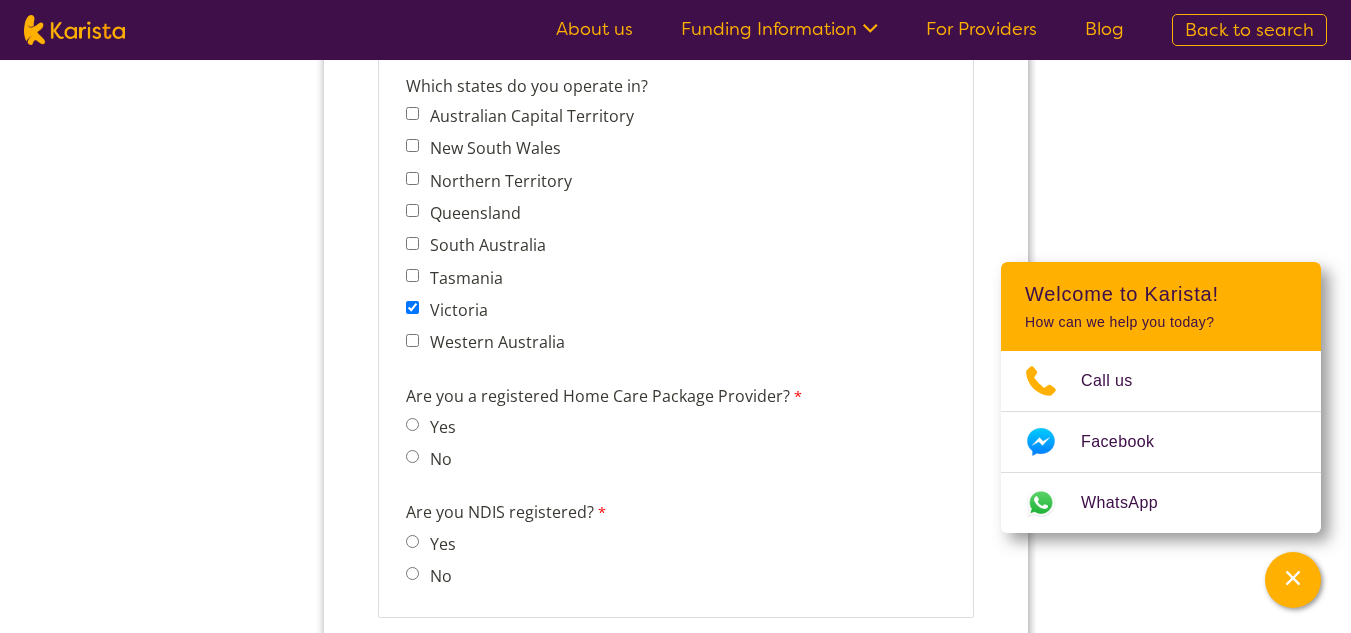 click on "No" at bounding box center [411, 456] 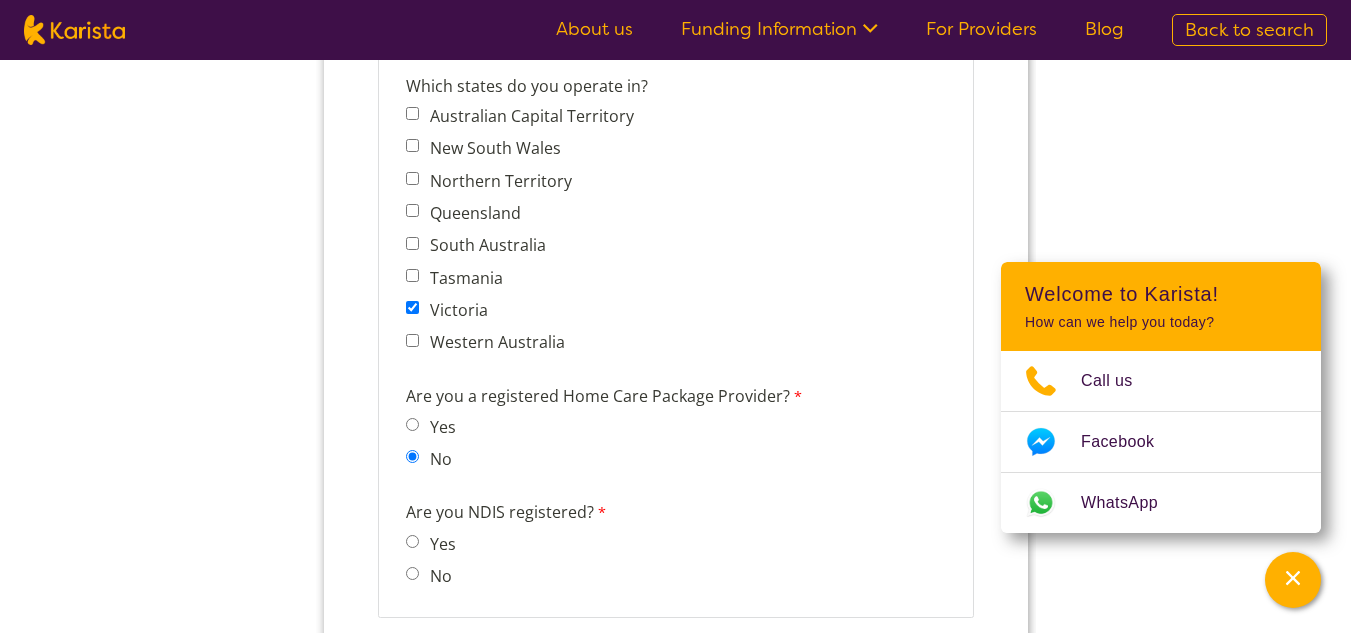click on "Yes" at bounding box center (411, 541) 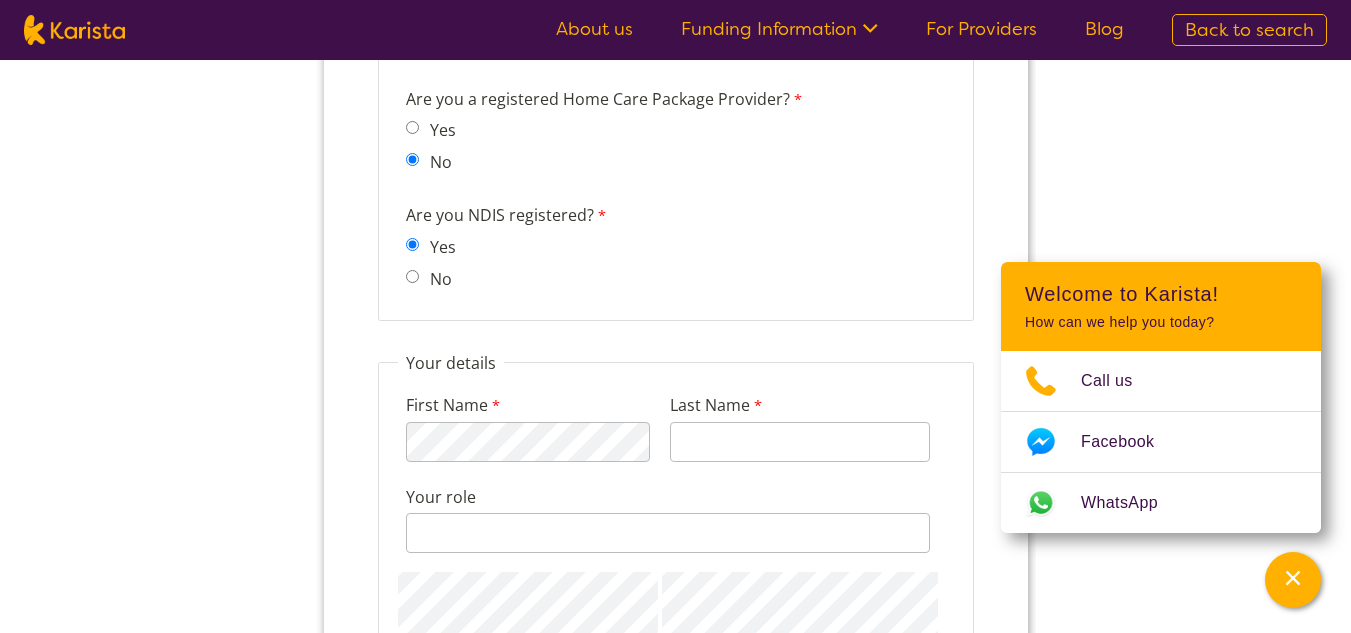 scroll, scrollTop: 1969, scrollLeft: 0, axis: vertical 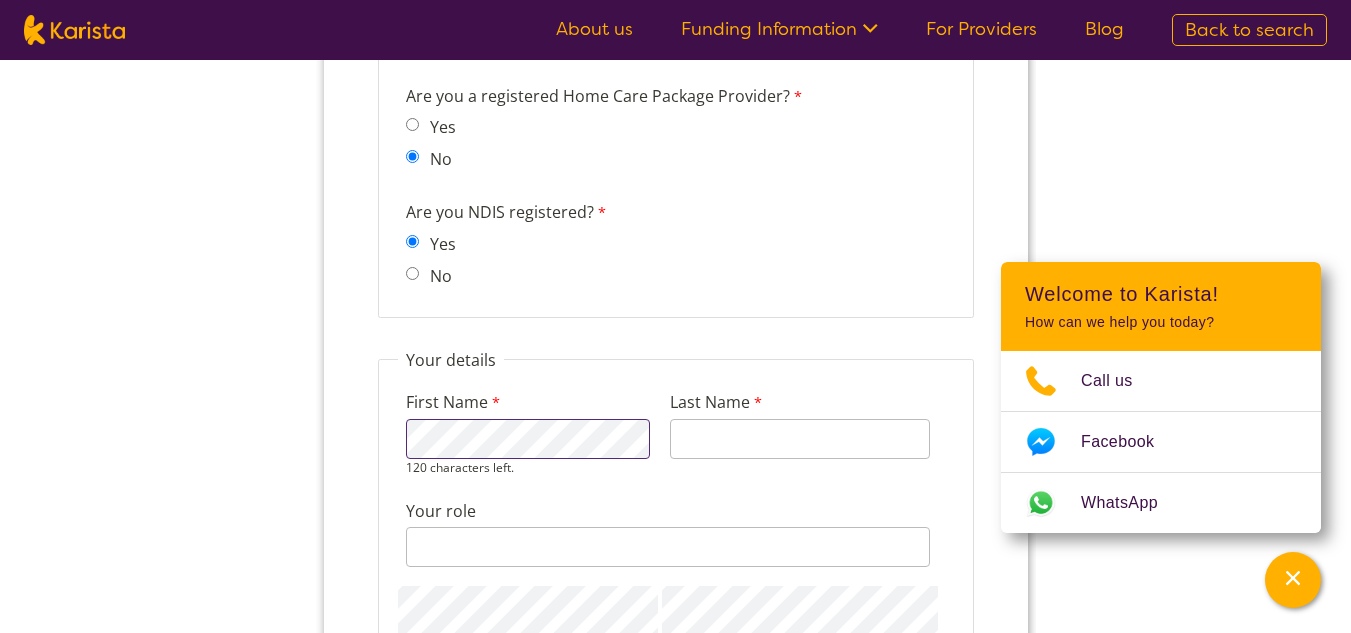 type on "Kilner" 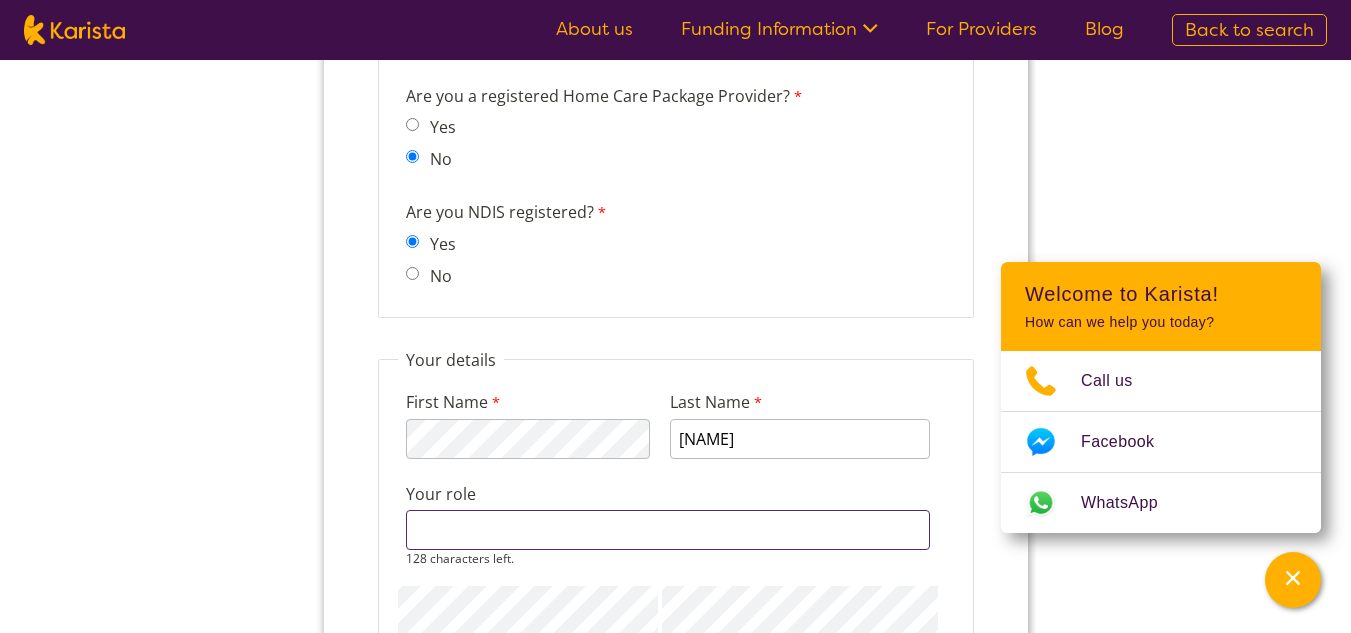 click on "Your role" at bounding box center (667, 530) 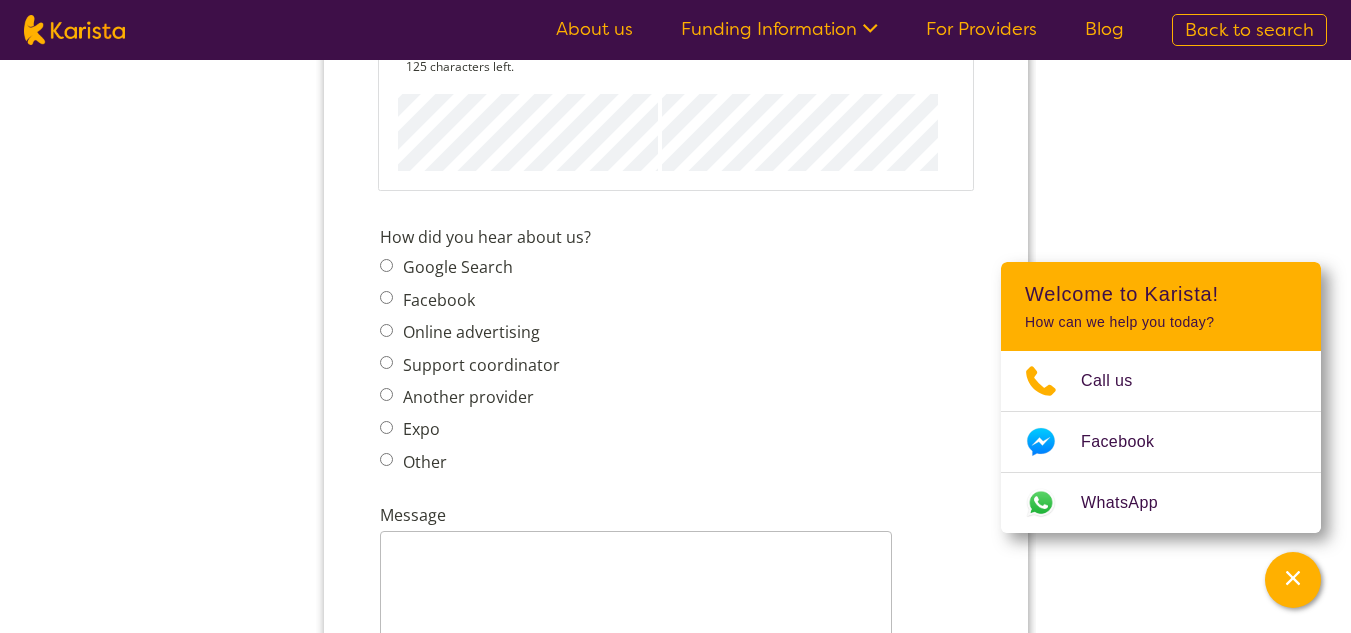 scroll, scrollTop: 2469, scrollLeft: 0, axis: vertical 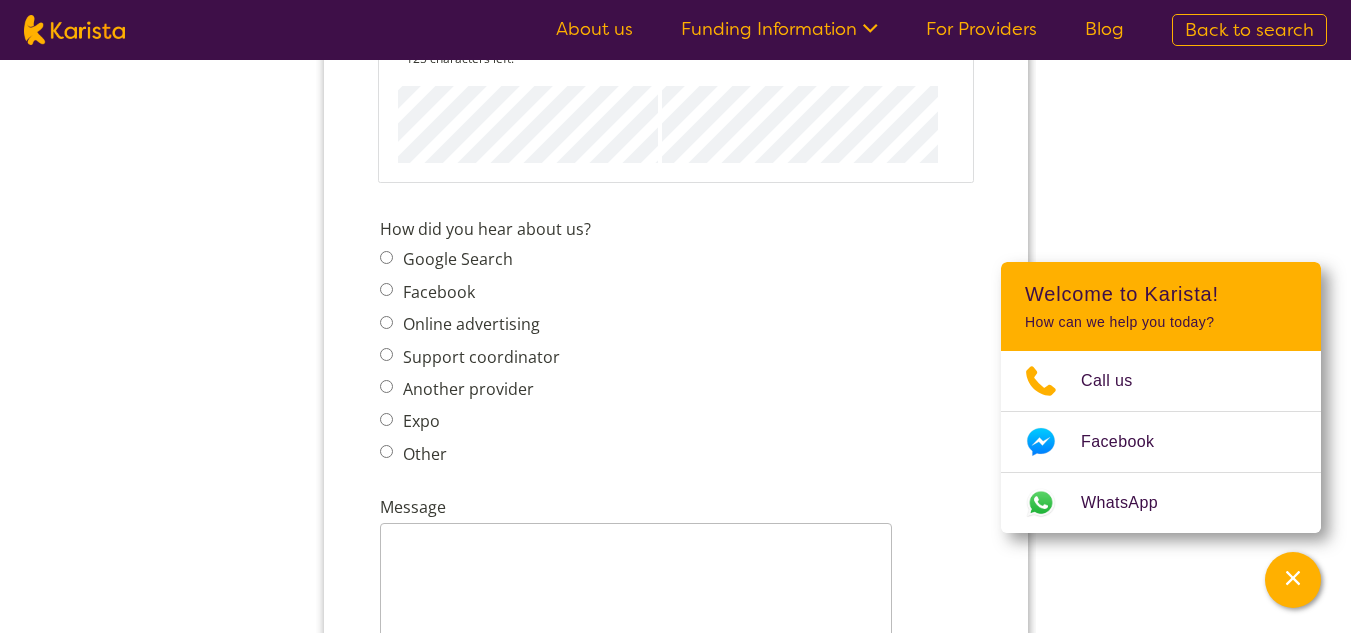 type on "CEO" 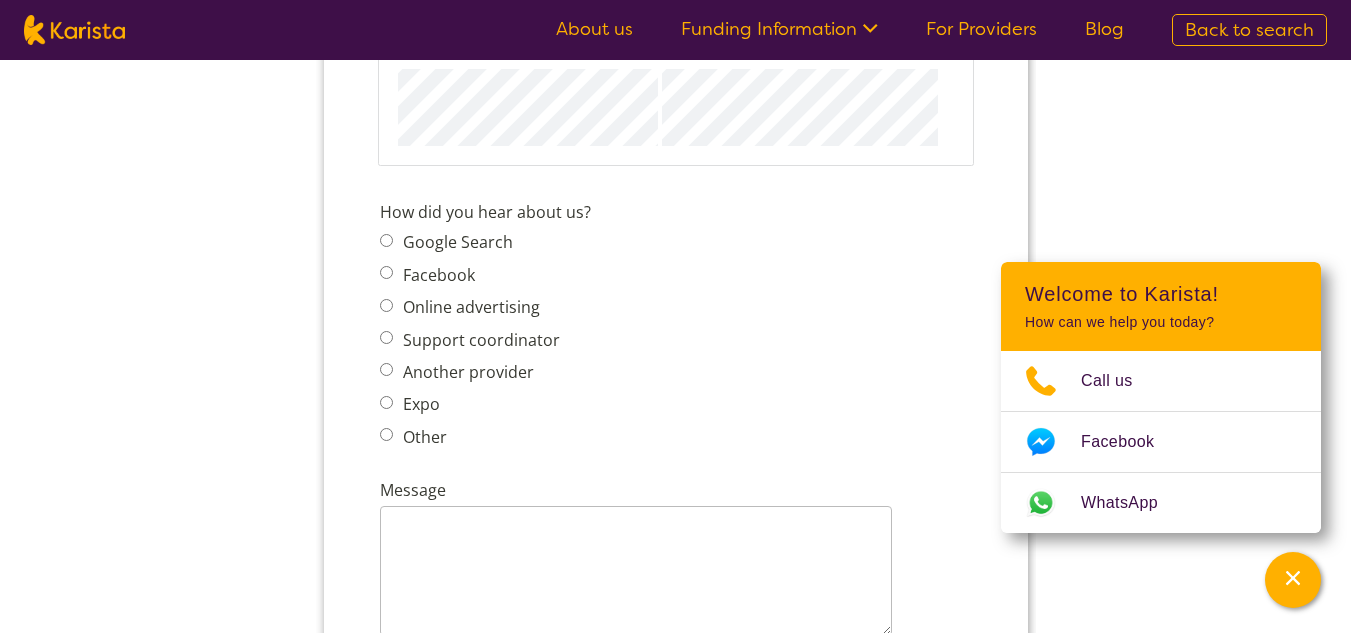 click on "Google Search" at bounding box center (475, 242) 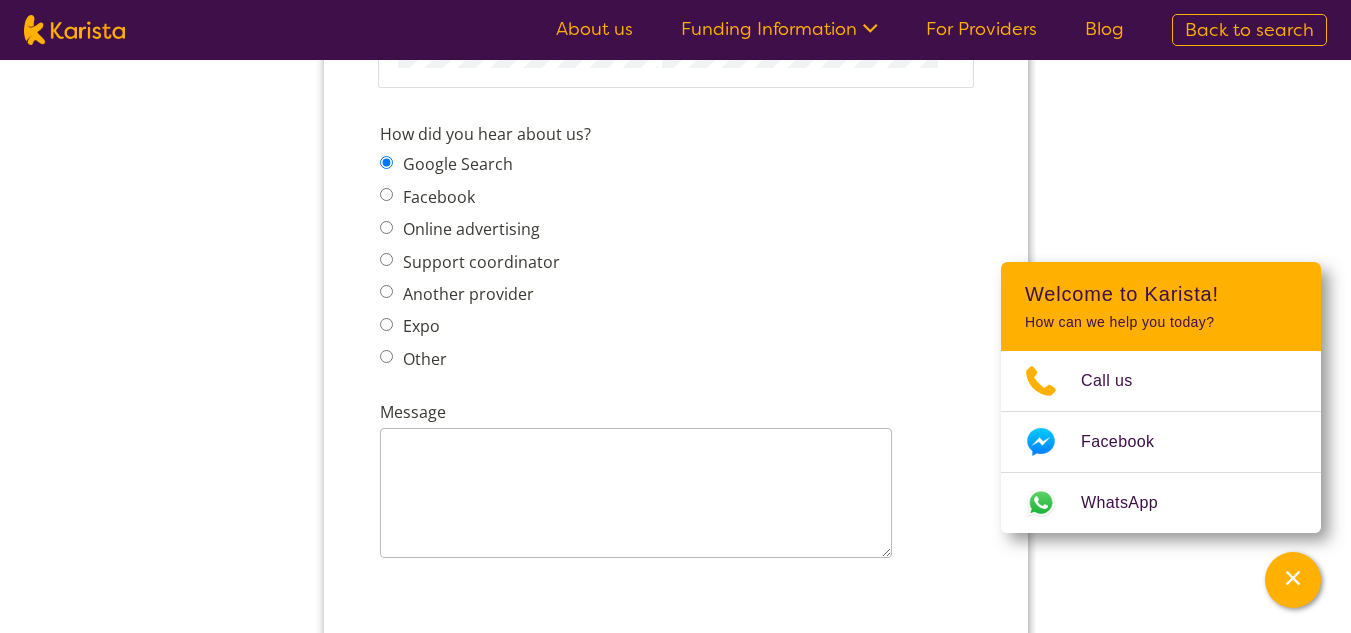 scroll, scrollTop: 2669, scrollLeft: 0, axis: vertical 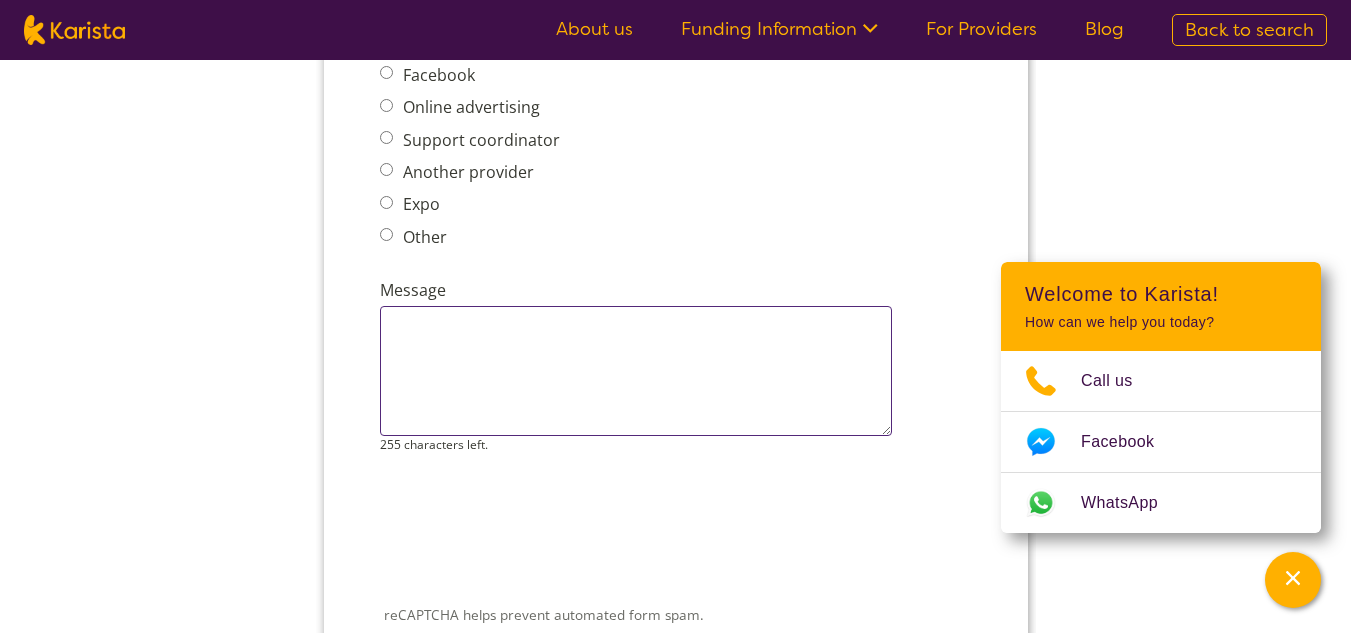 click on "Message" at bounding box center (635, 371) 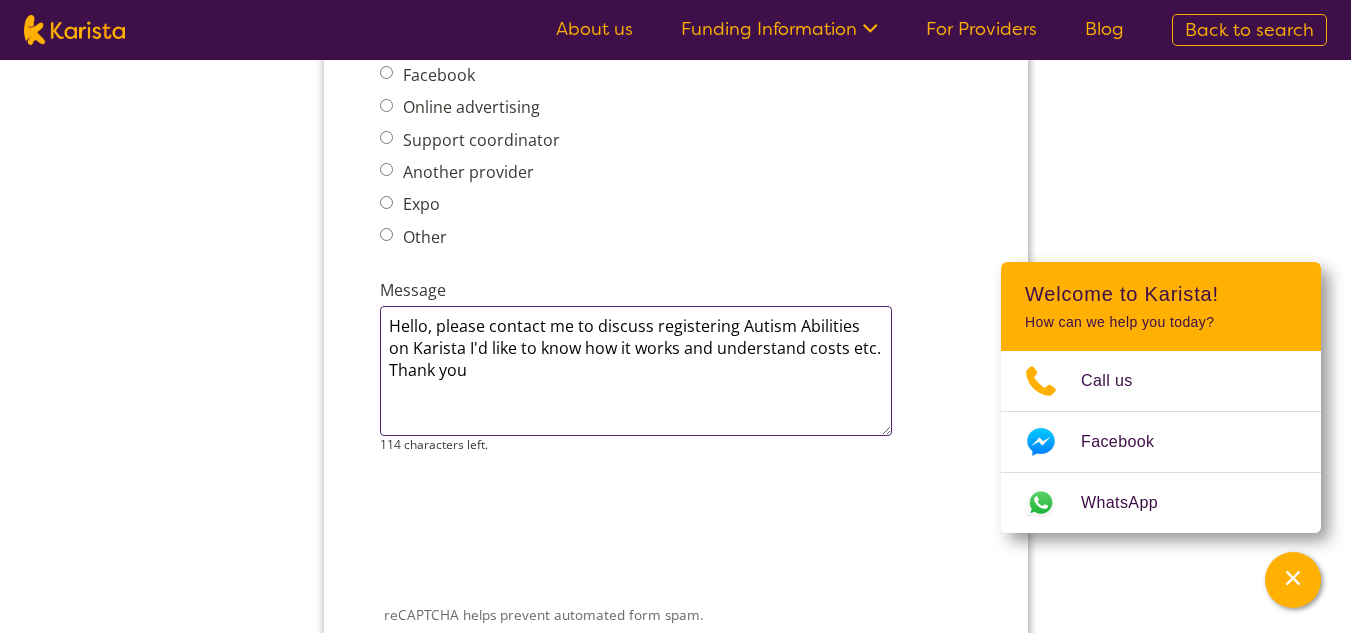 type on "Hello, please contact me to discuss registering Autism Abilities on Karista I'd like to know how it works and understand costs etc. Thank you" 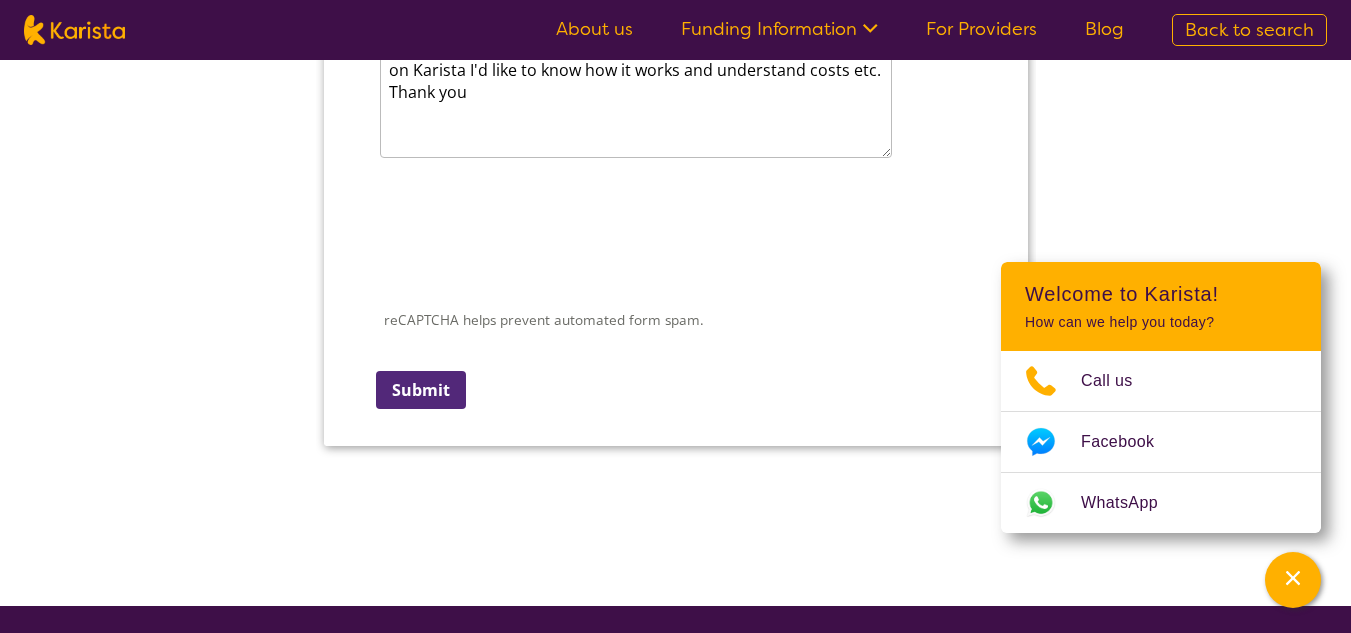 scroll, scrollTop: 2969, scrollLeft: 0, axis: vertical 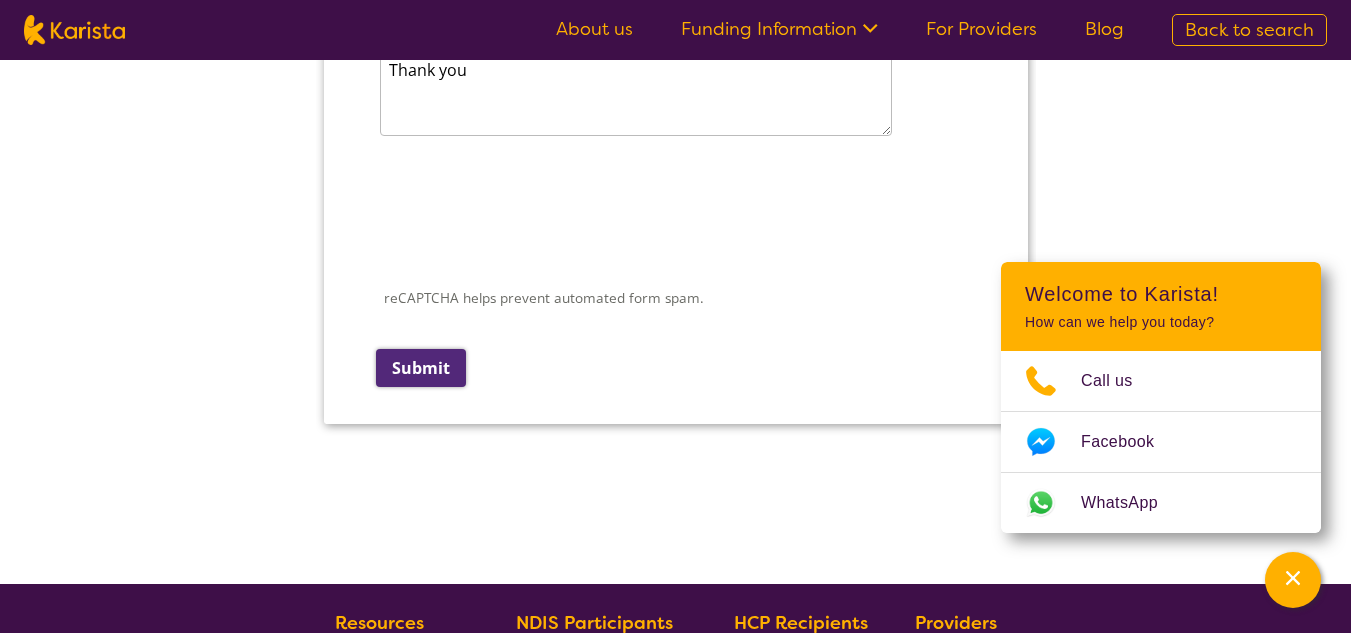 click on "Submit" at bounding box center [420, 368] 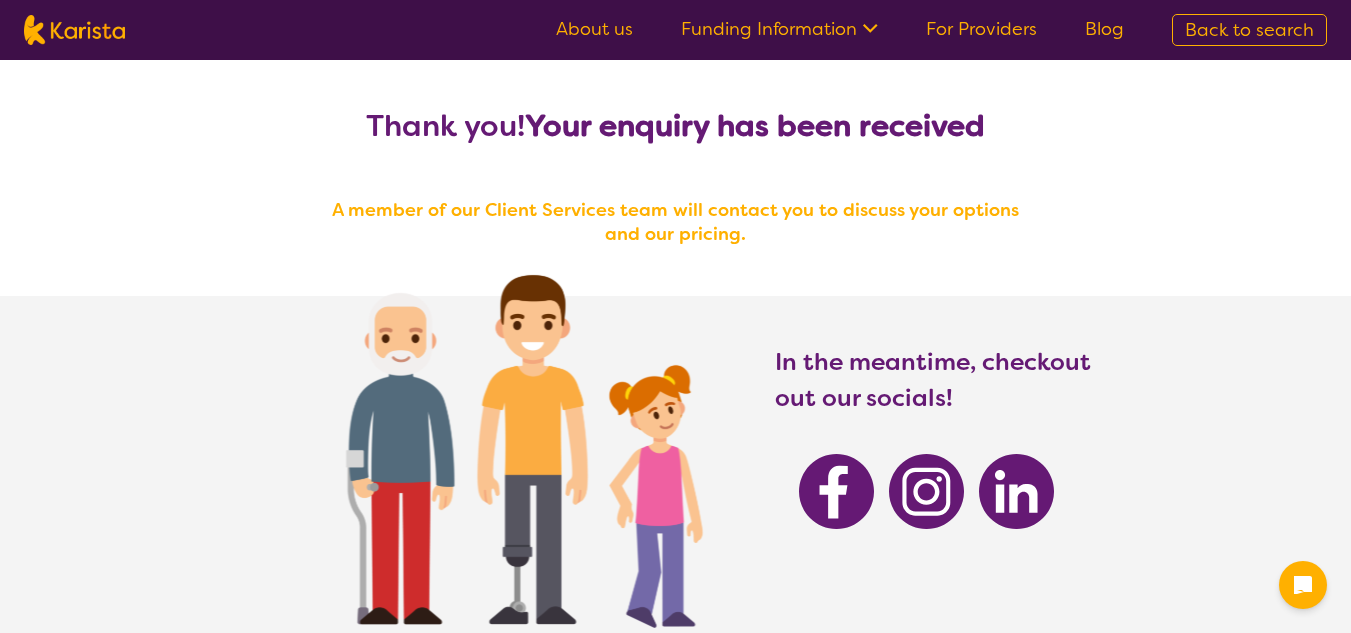 scroll, scrollTop: 0, scrollLeft: 0, axis: both 